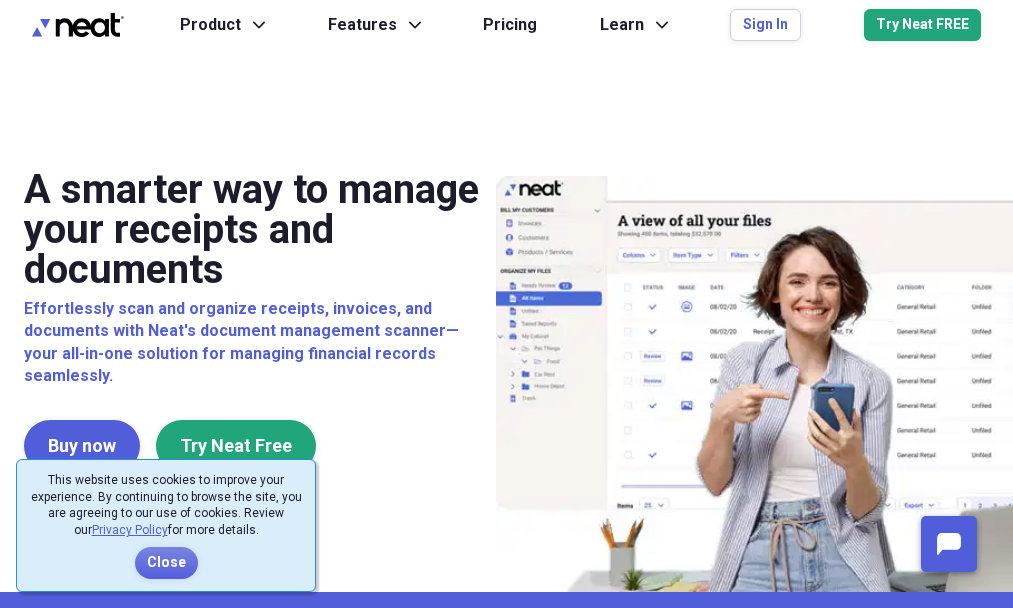 scroll, scrollTop: 0, scrollLeft: 0, axis: both 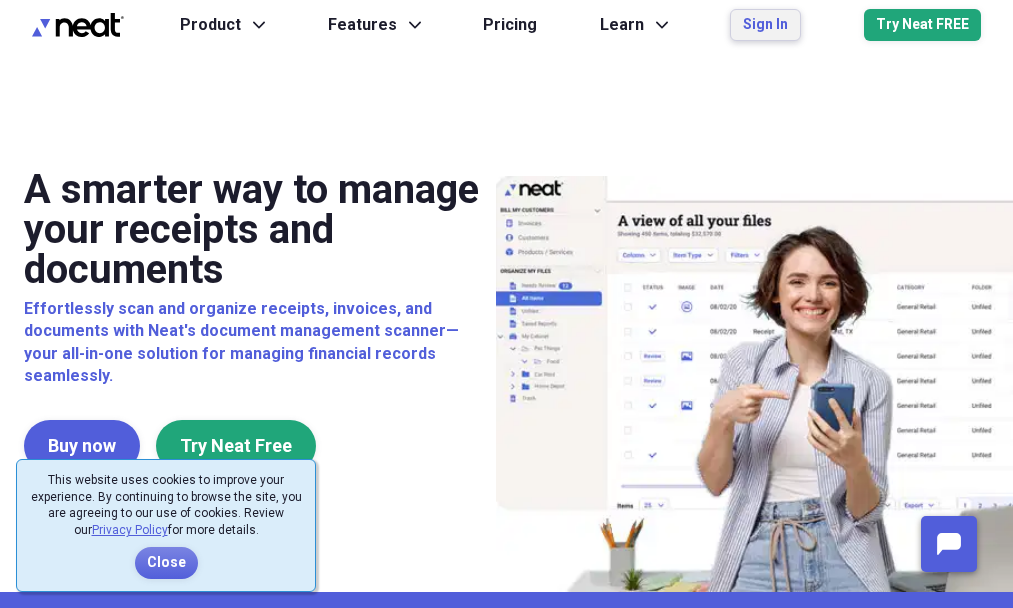 click on "Sign In" at bounding box center (765, 25) 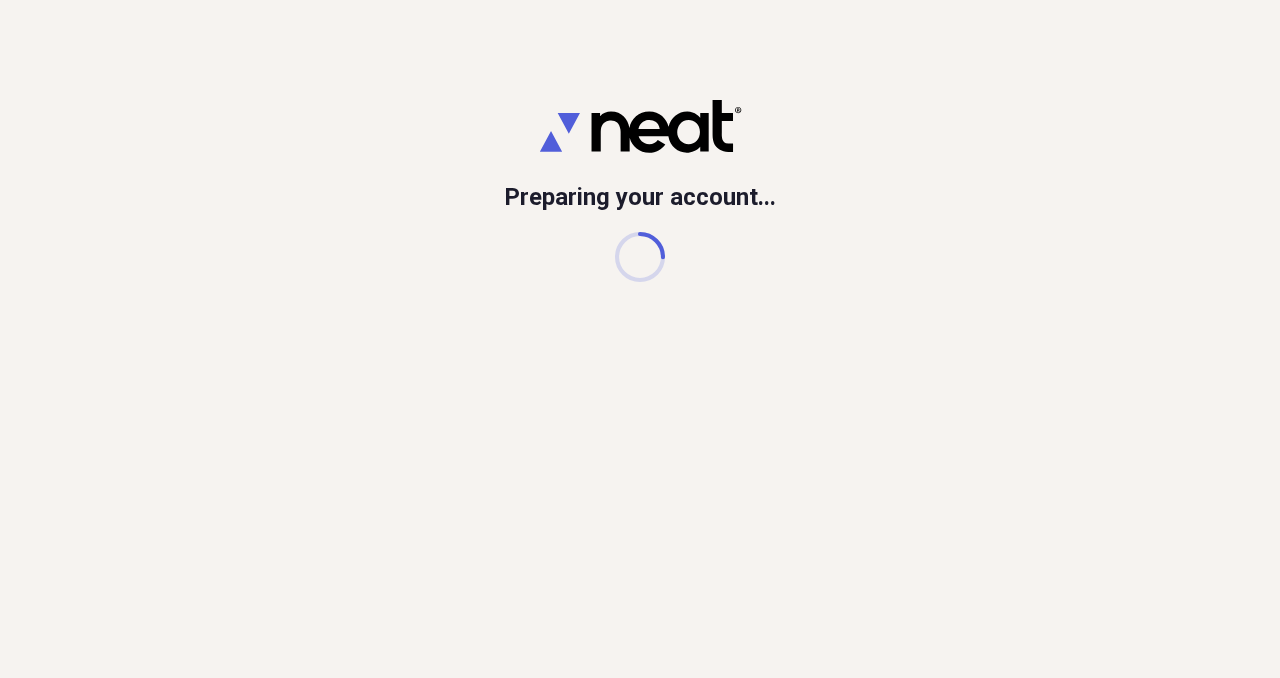 scroll, scrollTop: 0, scrollLeft: 0, axis: both 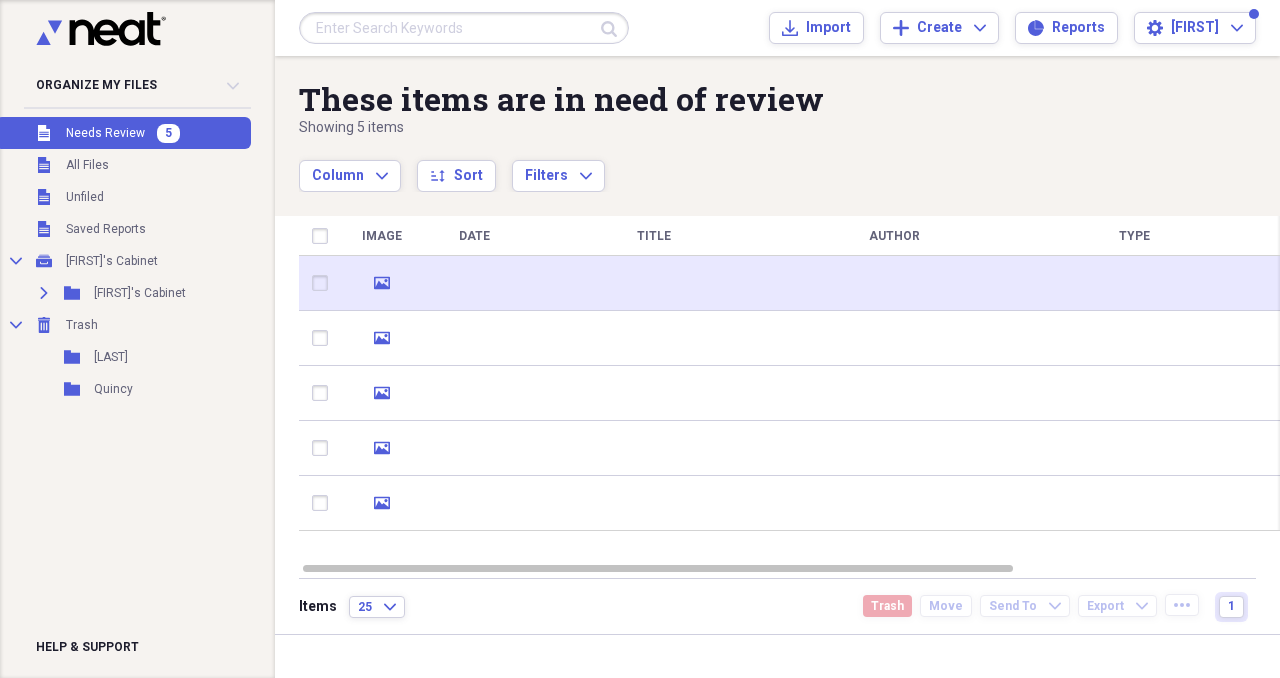 click at bounding box center [324, 283] 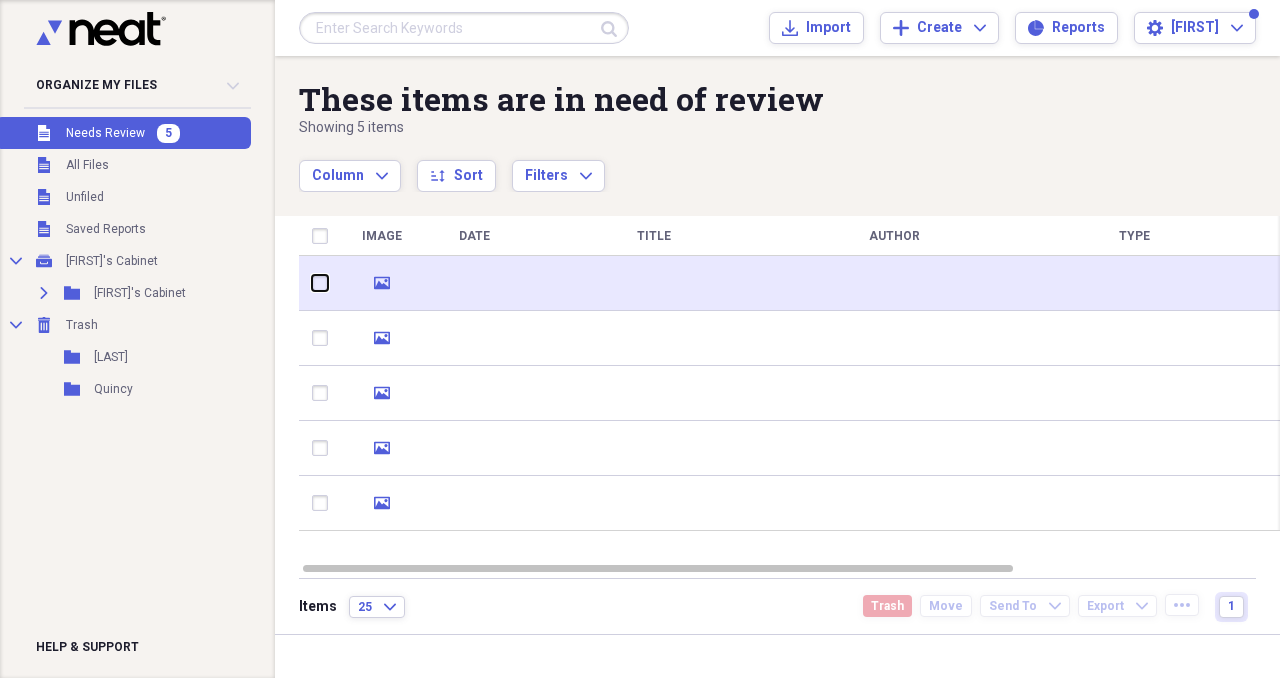 click at bounding box center [312, 283] 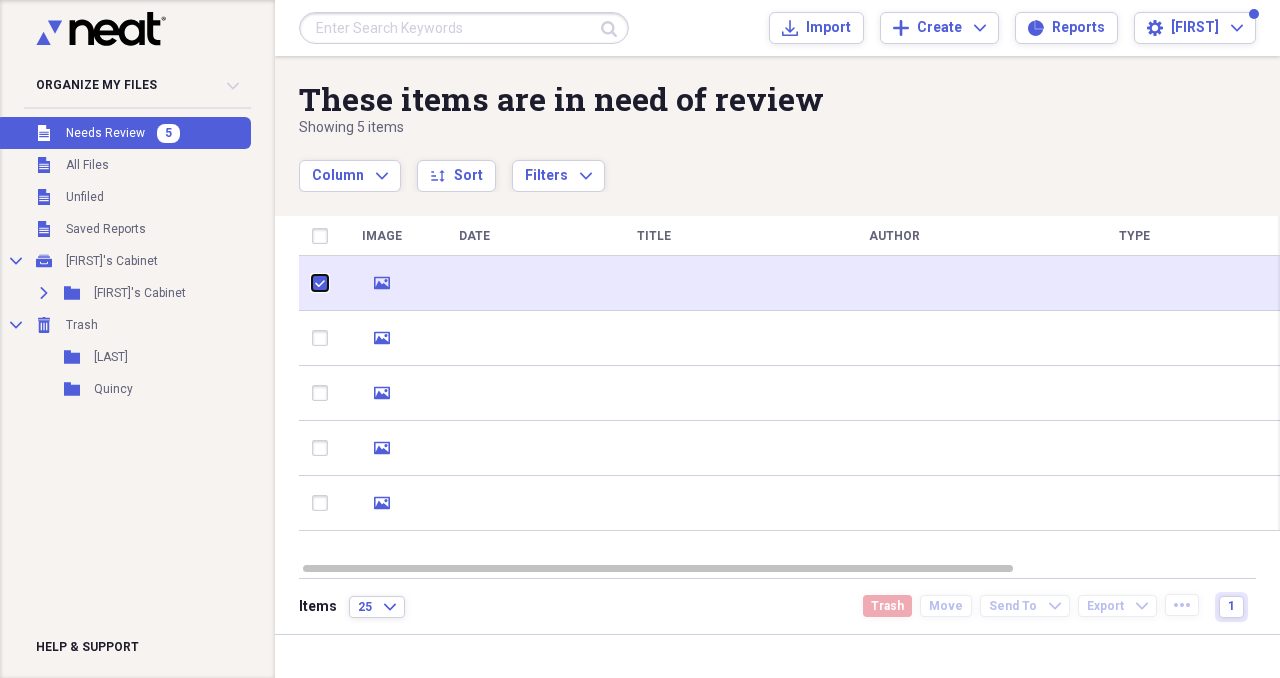 checkbox on "true" 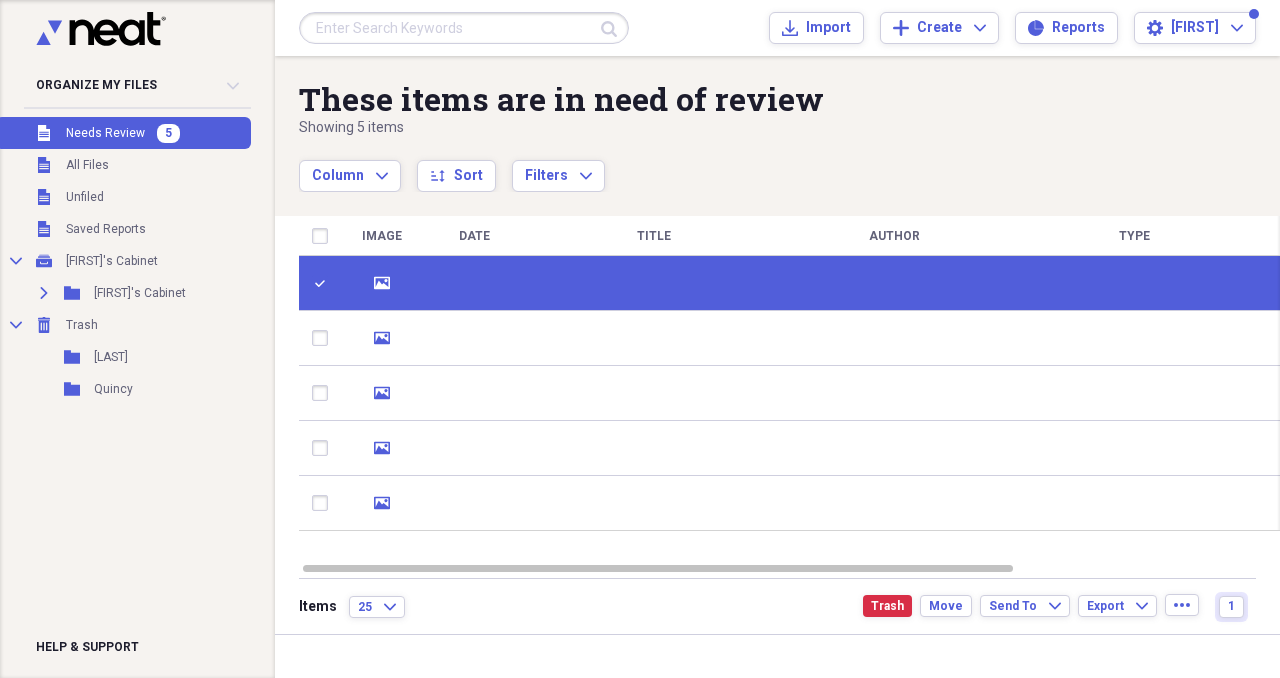 click on "media" 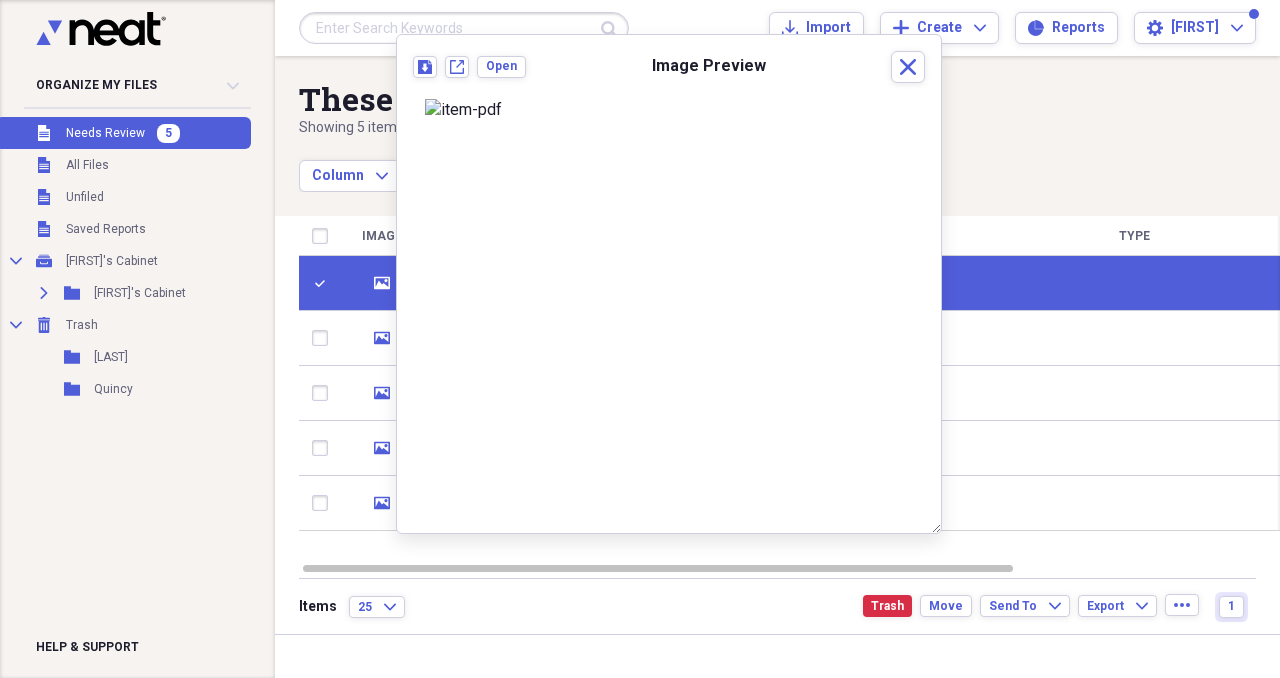 click on "Download New tab Open Image Preview Close" at bounding box center (669, 73) 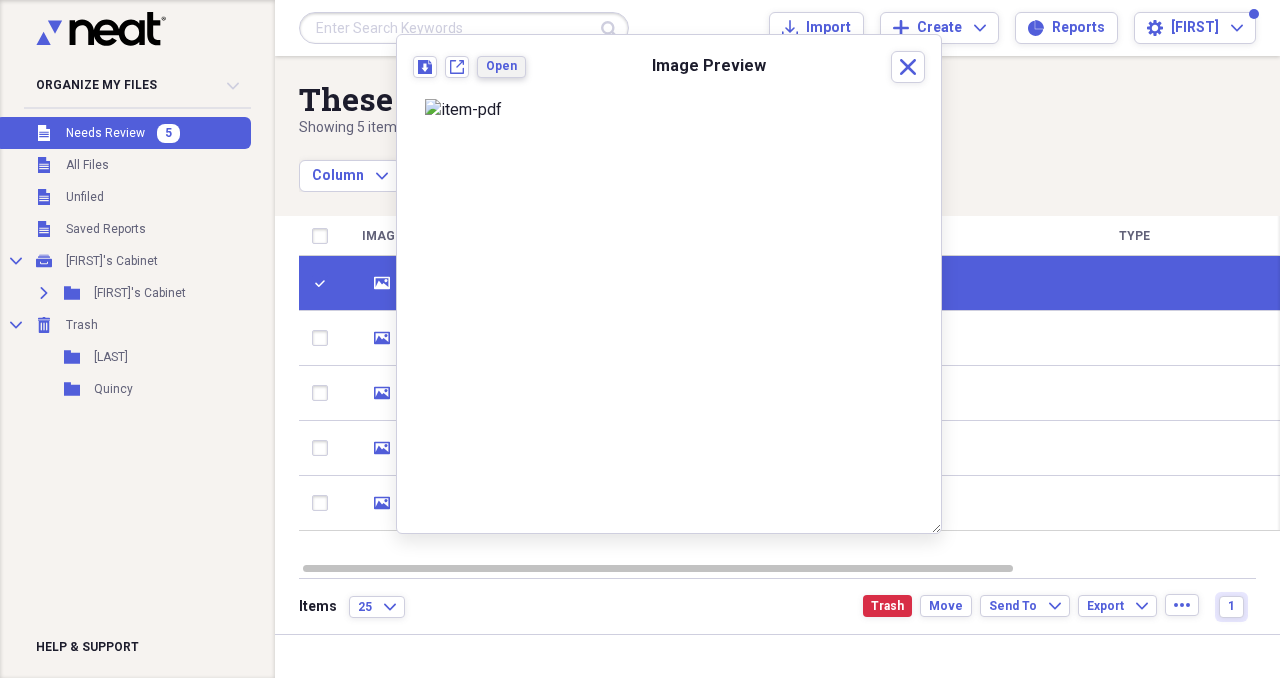 click on "Open" at bounding box center (501, 66) 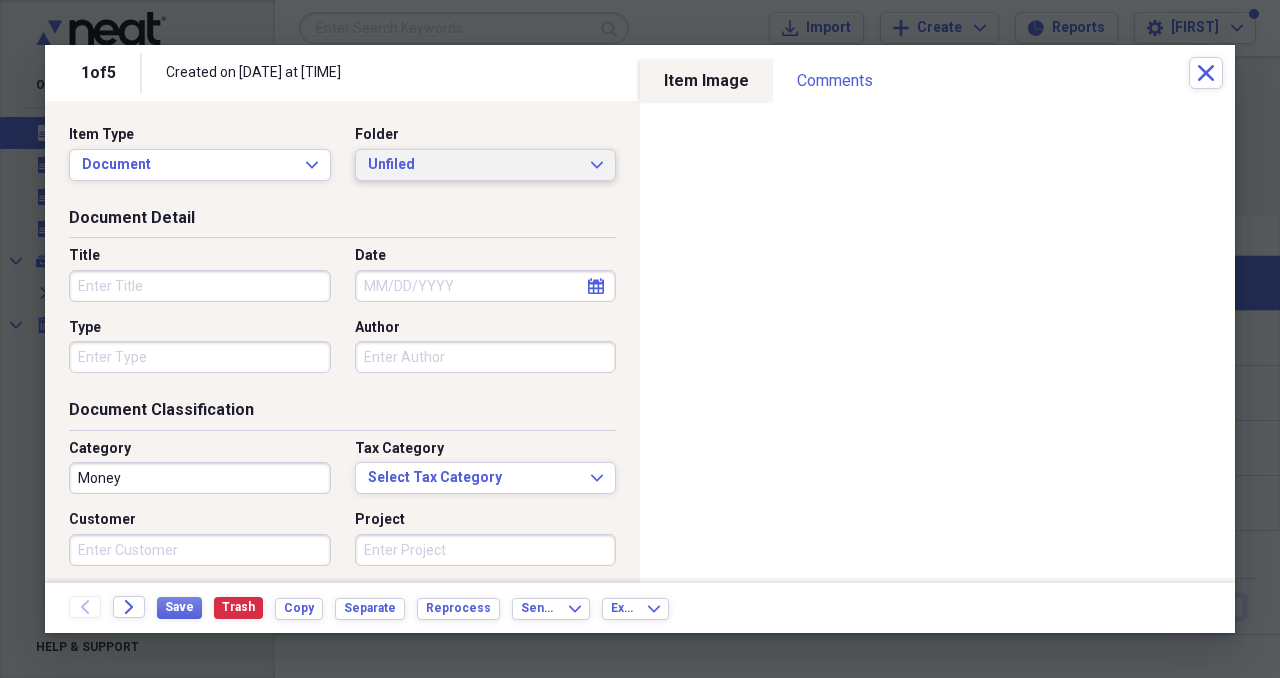 click on "Expand" 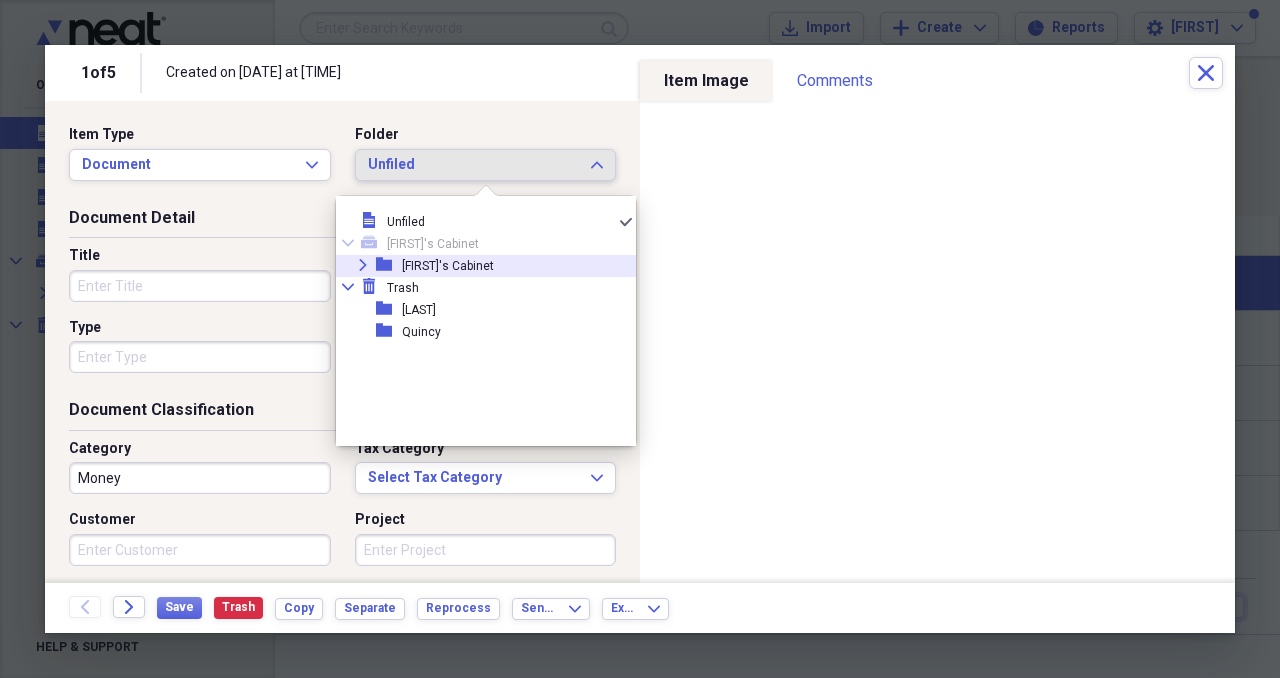 click on "Expand" 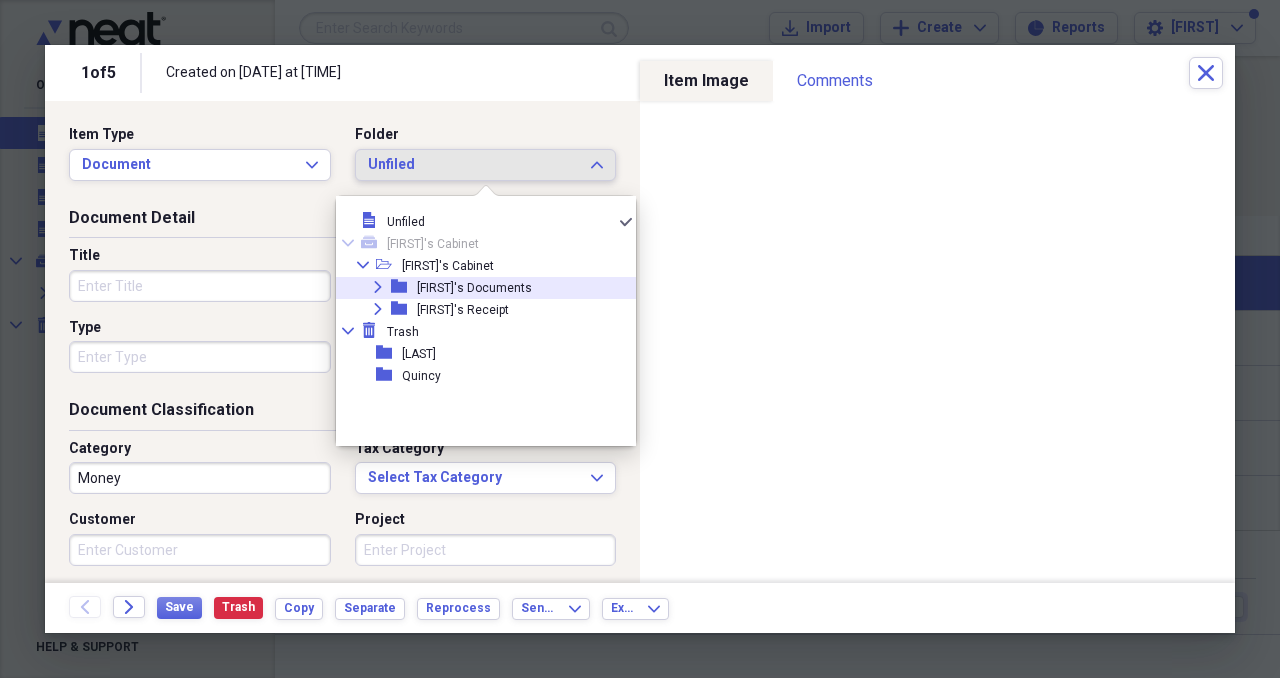 click on "Expand" at bounding box center [378, 287] 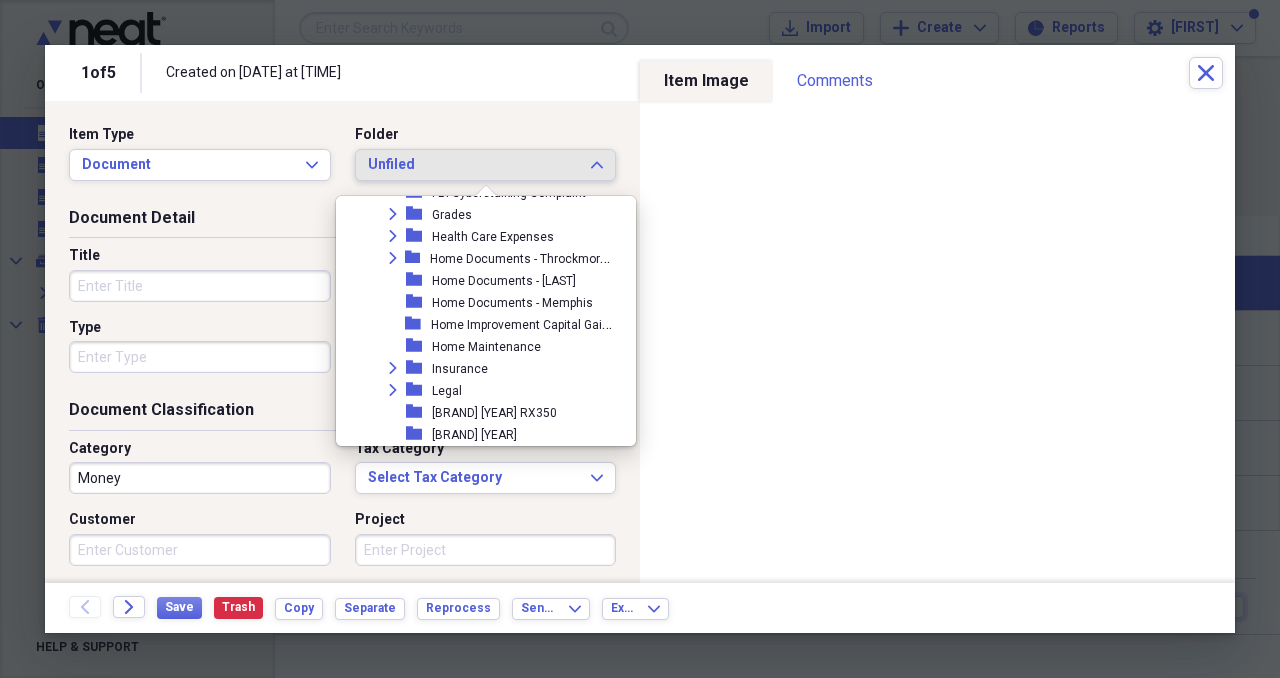 scroll, scrollTop: 693, scrollLeft: 0, axis: vertical 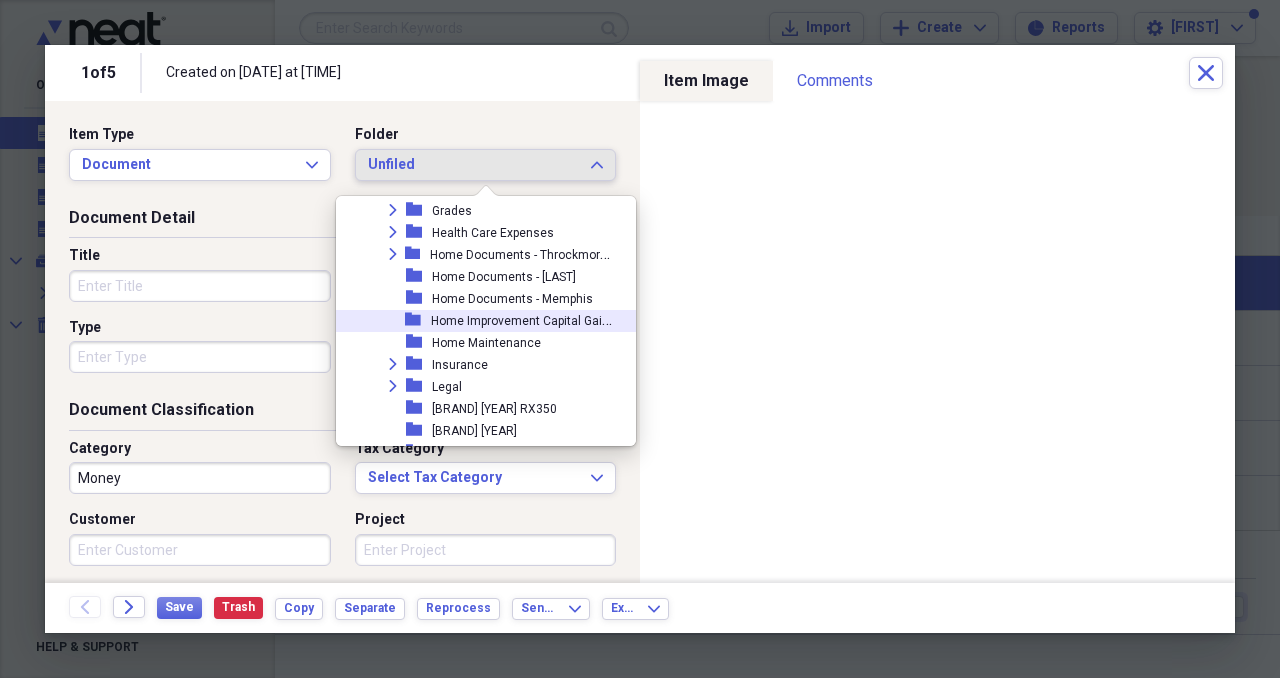 click on "Home Improvement Capital Gains" at bounding box center (523, 319) 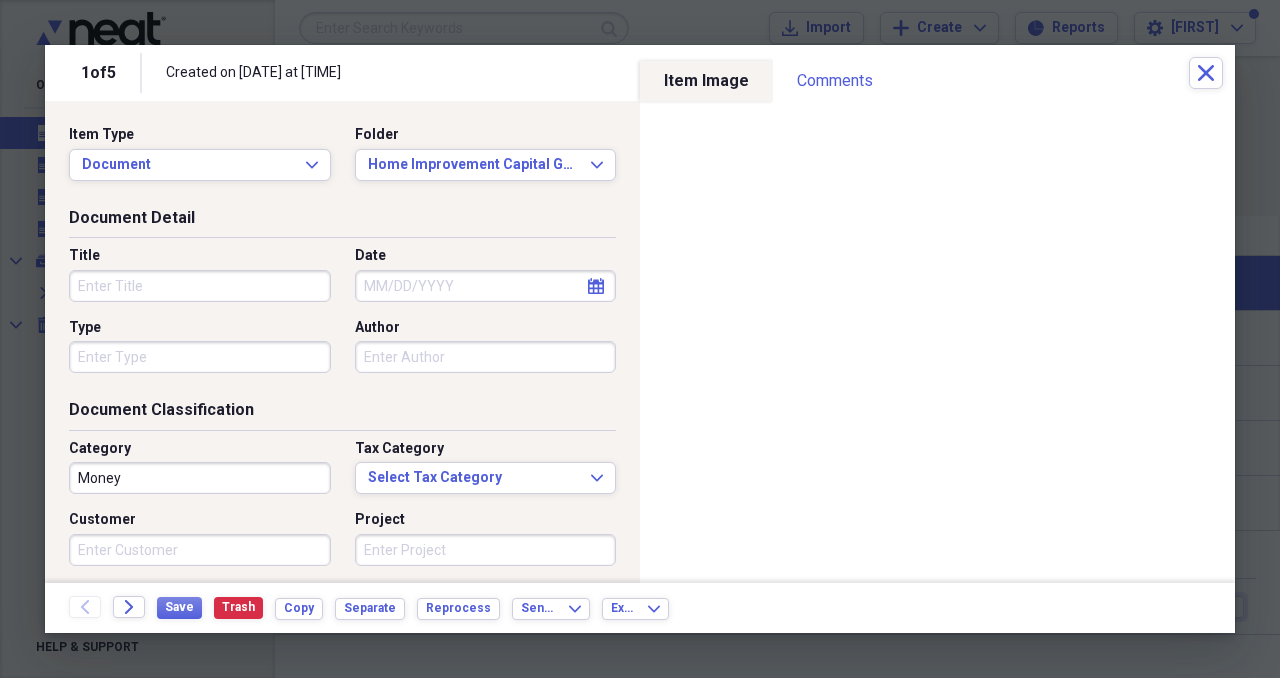 click on "Title" at bounding box center [200, 286] 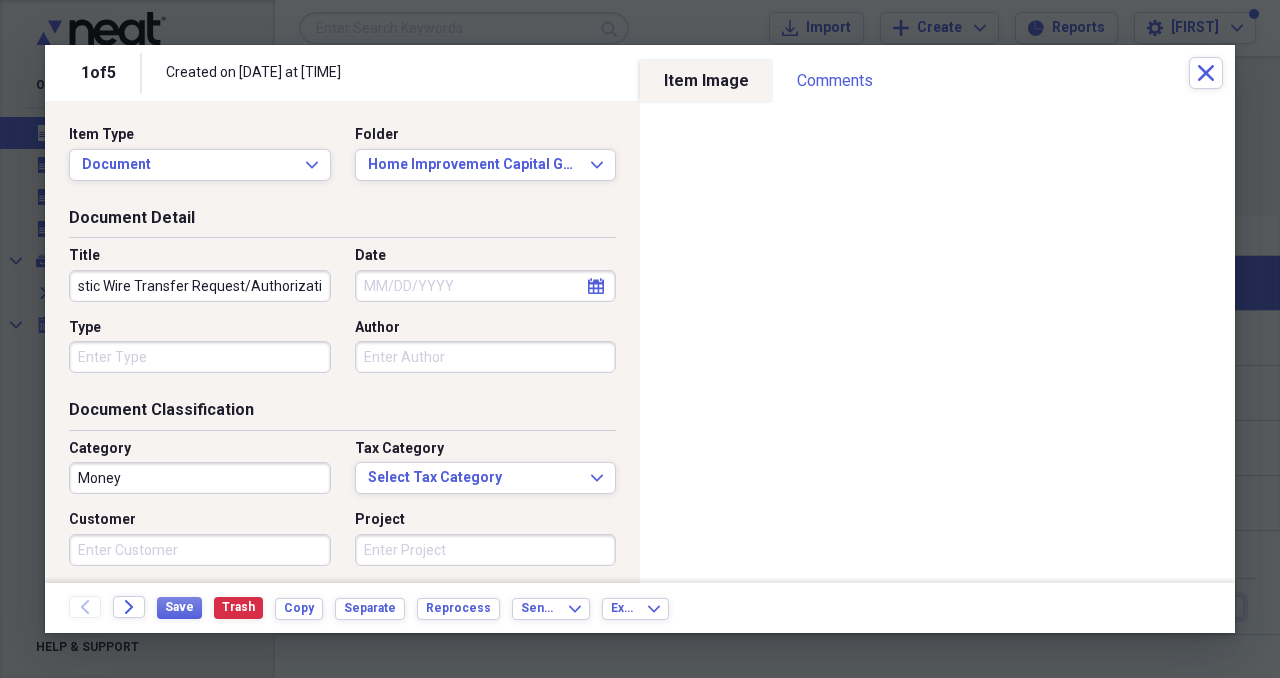 scroll, scrollTop: 0, scrollLeft: 45, axis: horizontal 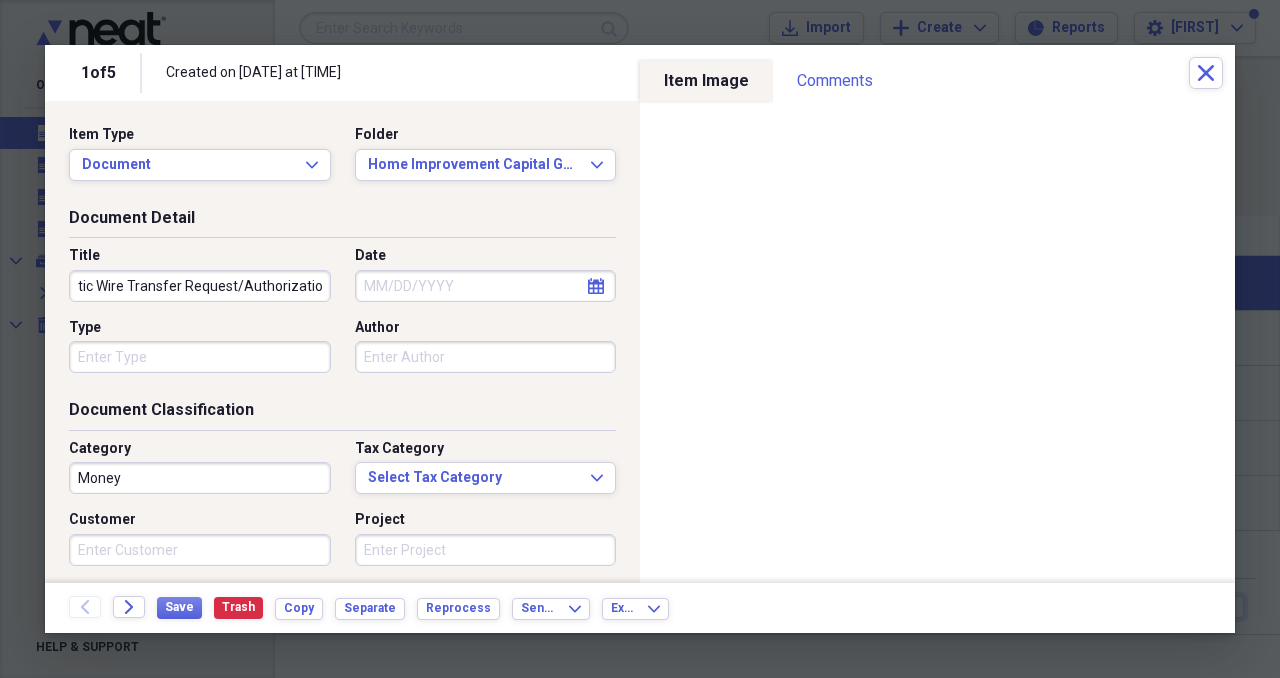 type on "Domestic Wire Transfer Request/Authorization" 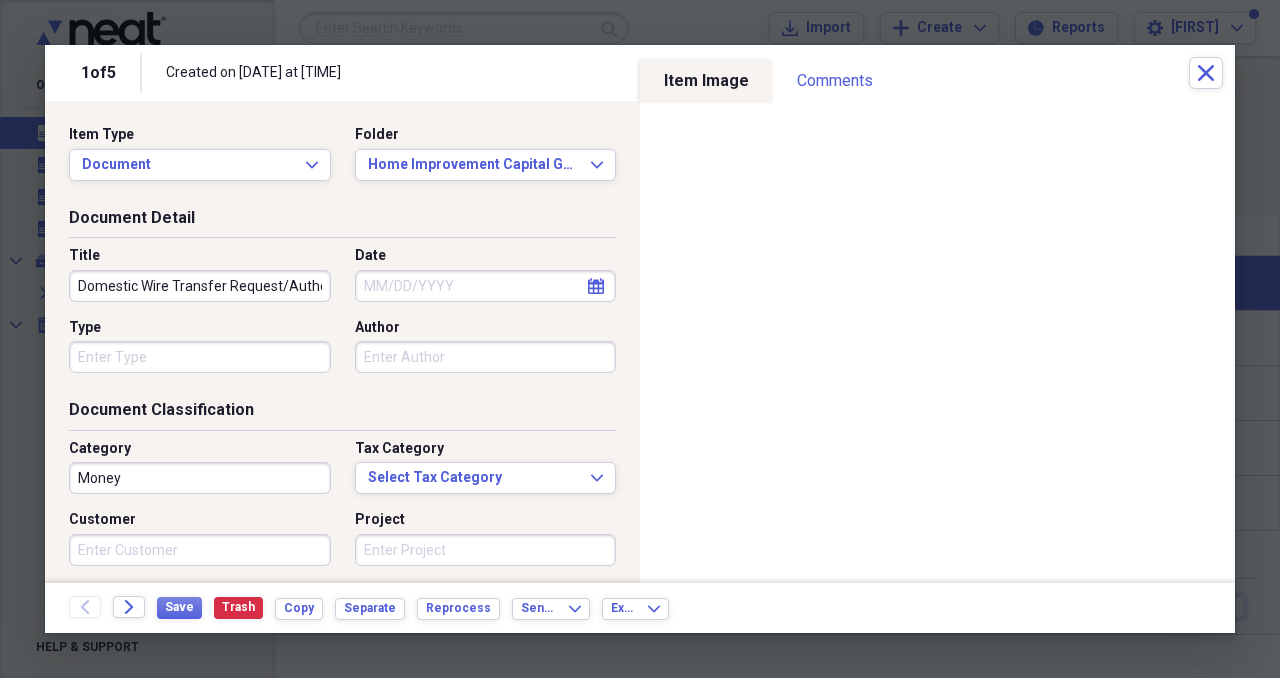 select on "7" 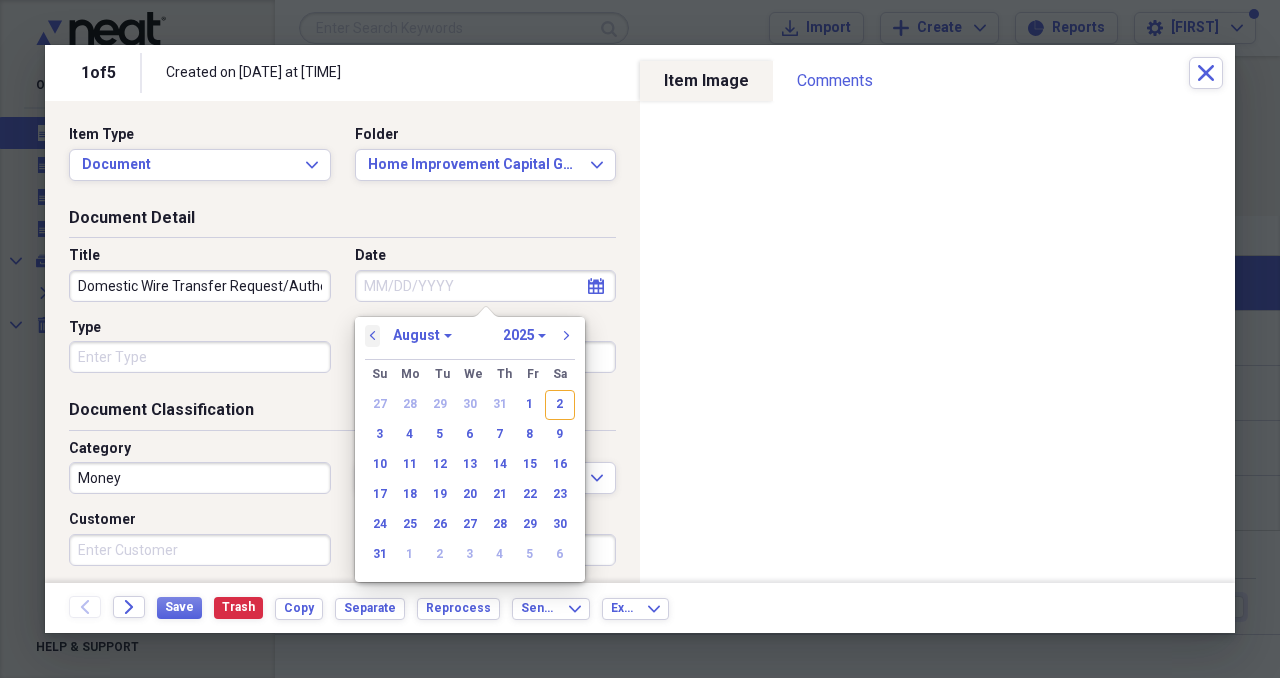 click on "previous" at bounding box center [373, 336] 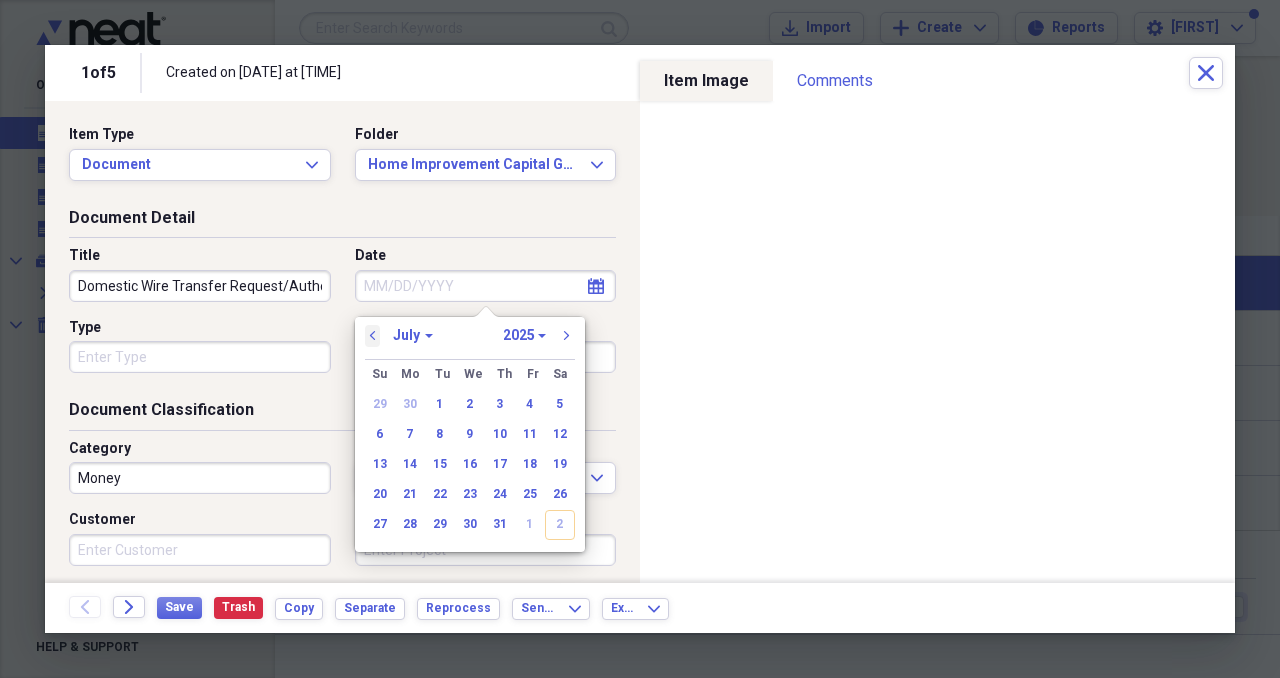 click on "previous" at bounding box center [373, 336] 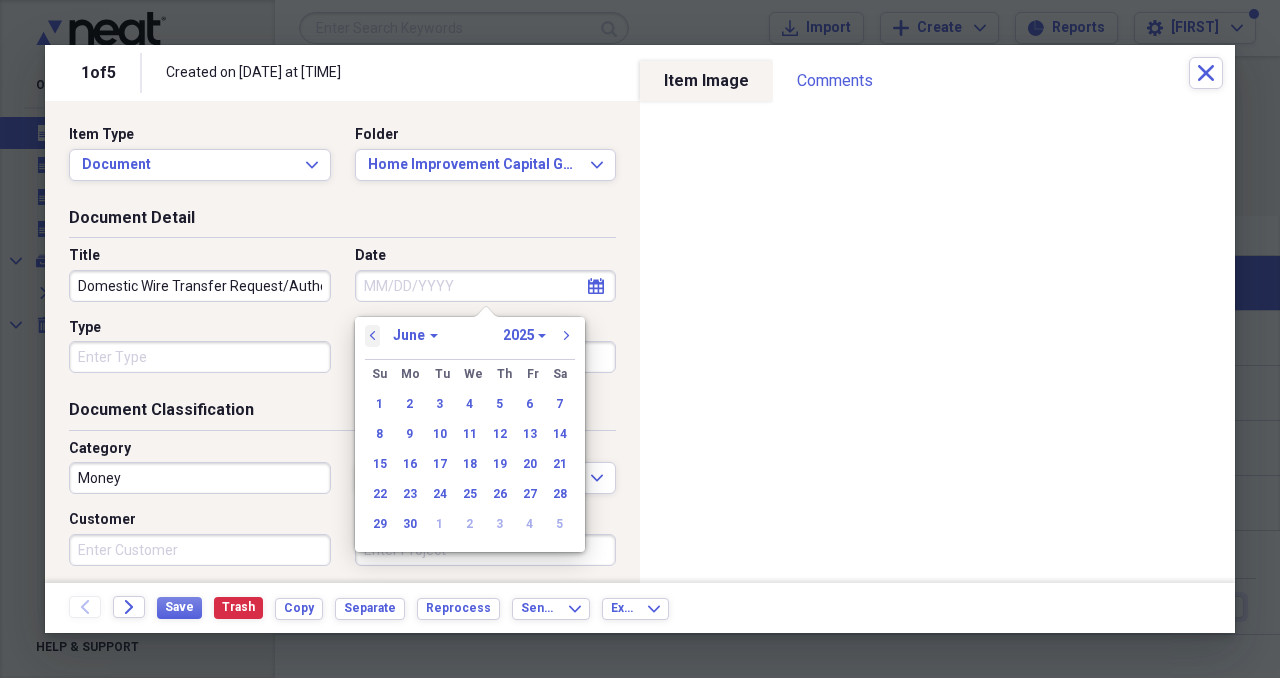 click on "previous" at bounding box center (373, 336) 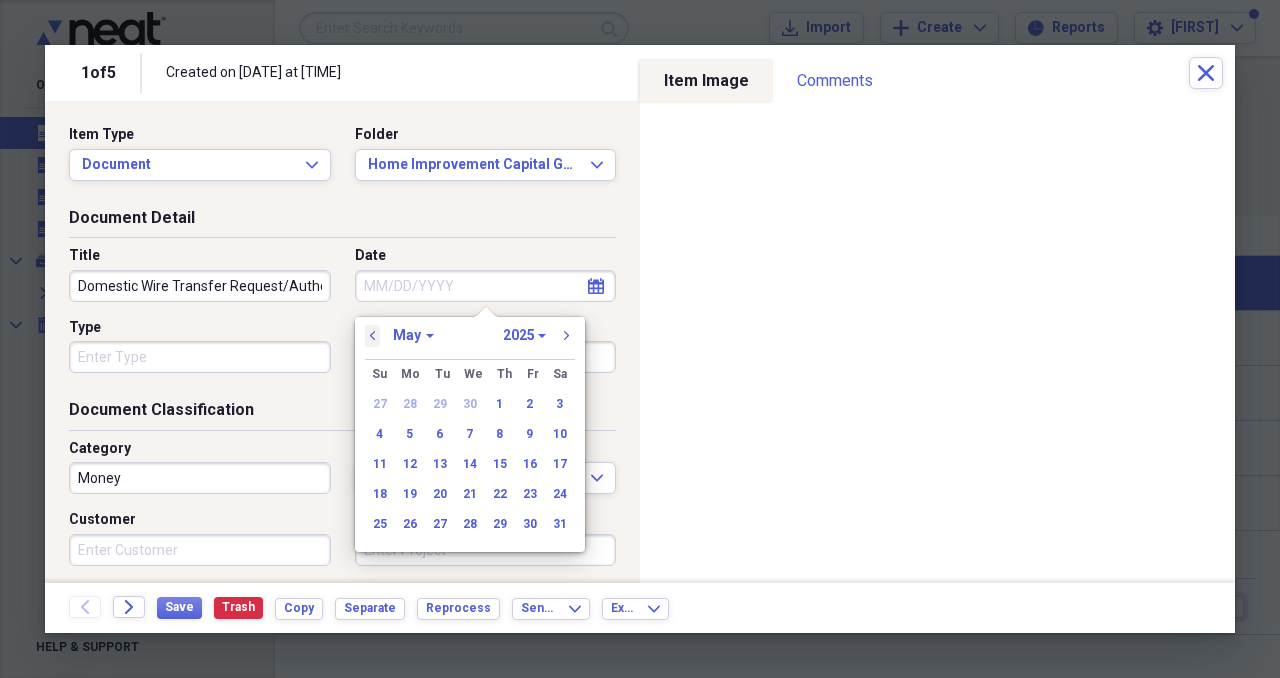 click on "previous" at bounding box center (373, 336) 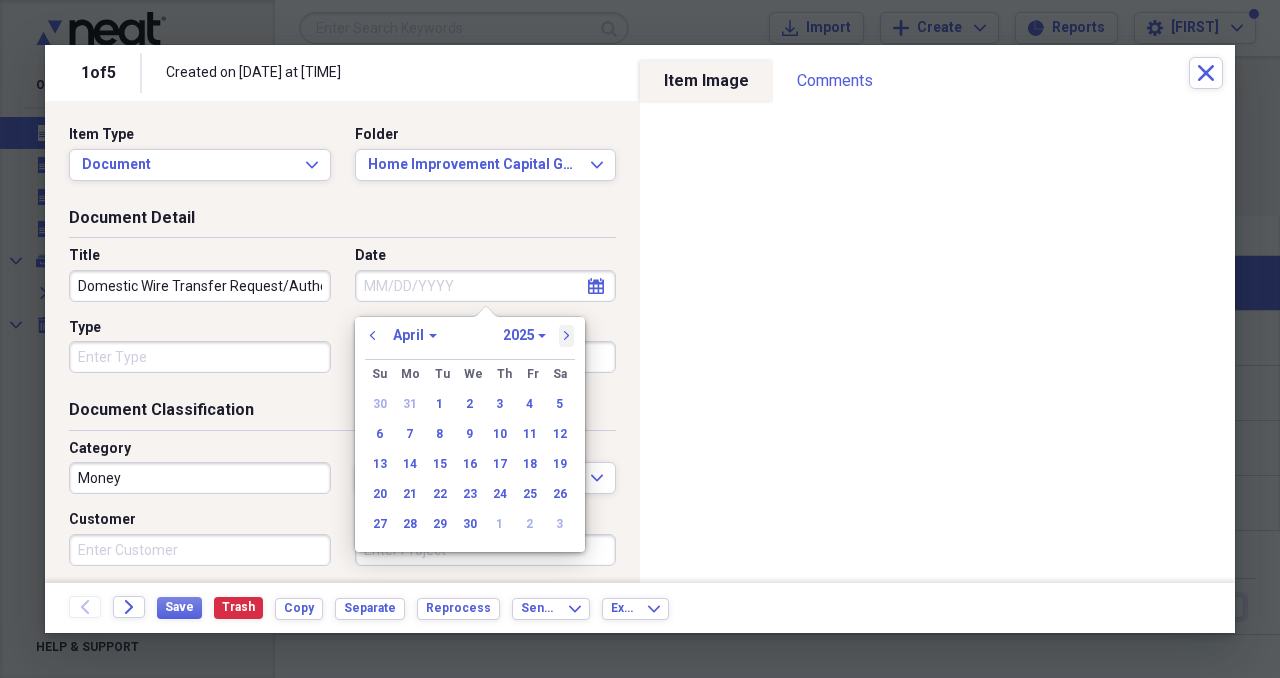 click on "next" at bounding box center (567, 336) 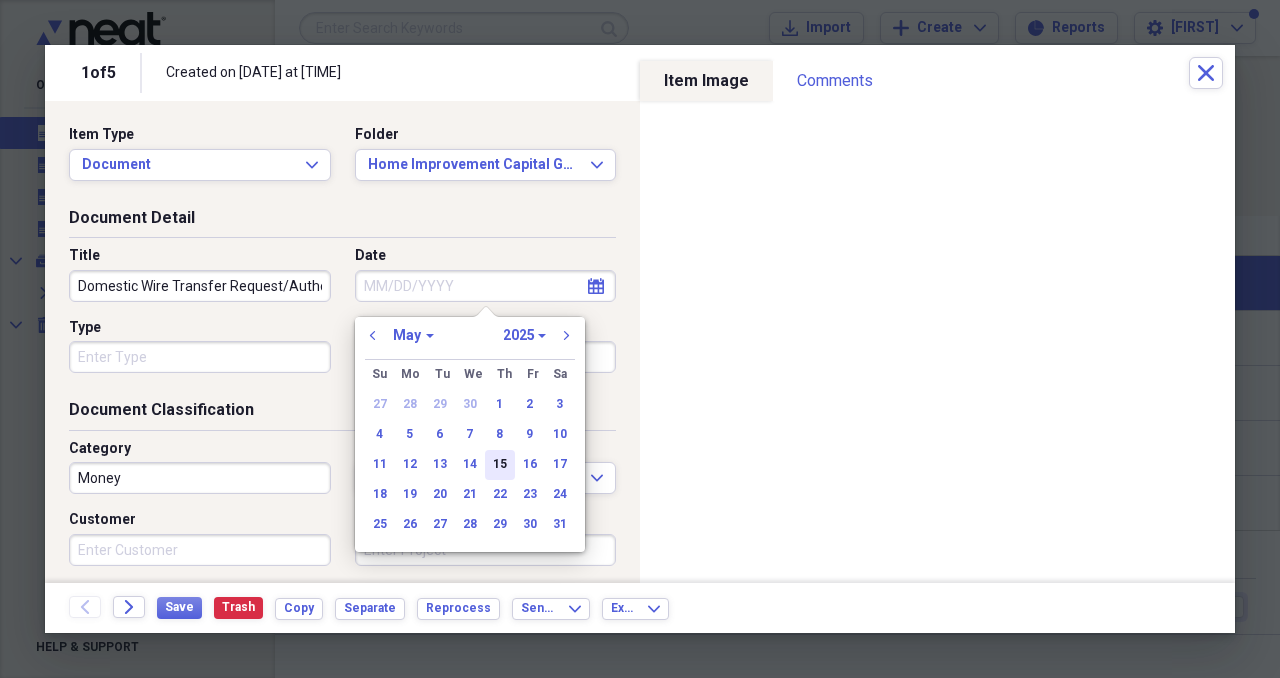 click on "15" at bounding box center (500, 465) 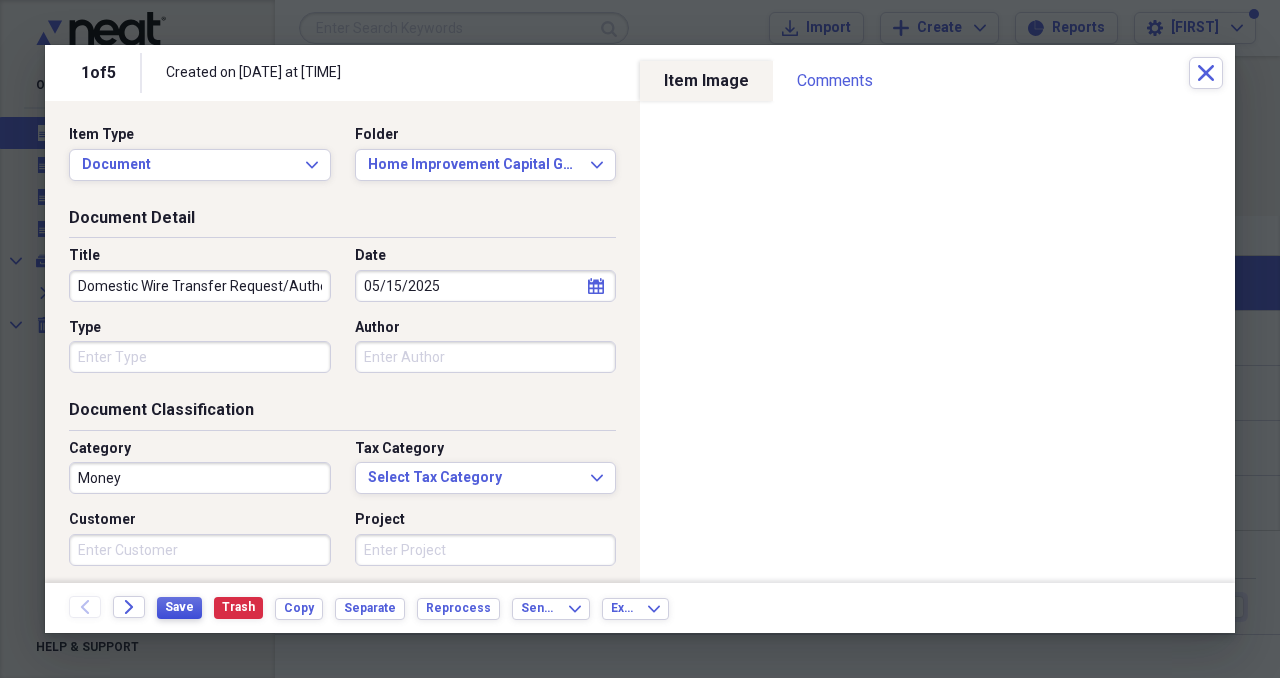 click on "Save" at bounding box center [179, 607] 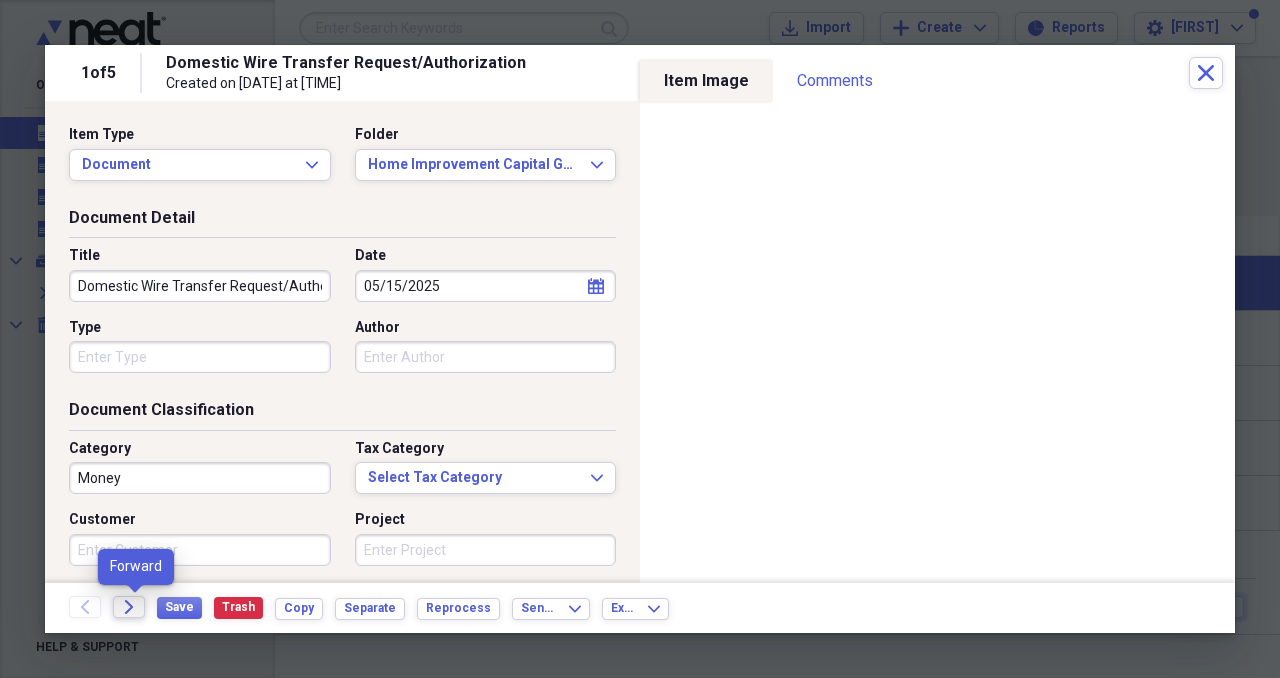 click on "Forward" 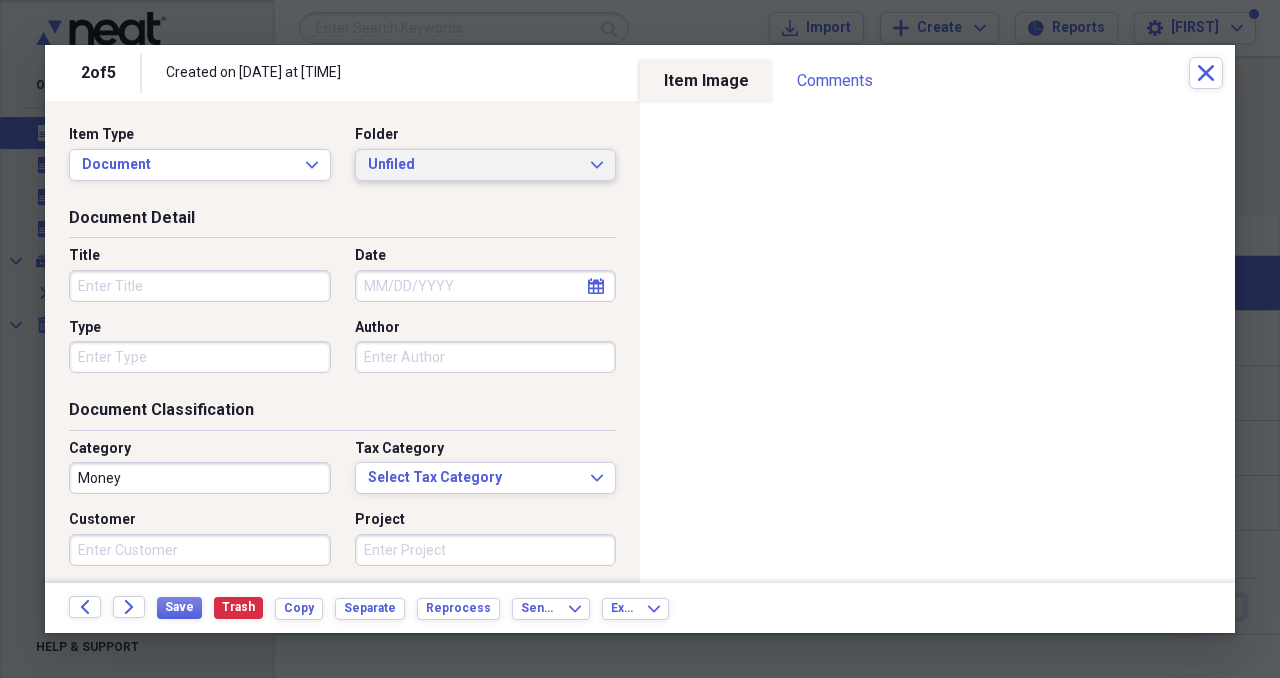 click on "Expand" 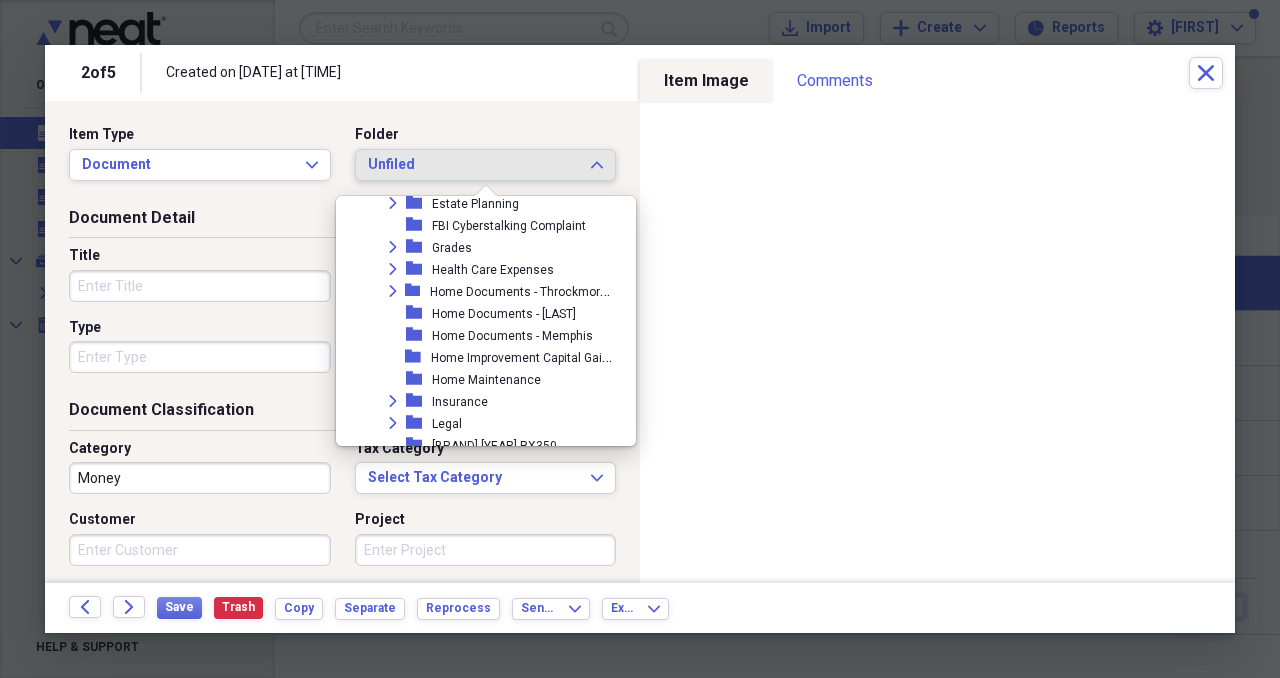 scroll, scrollTop: 657, scrollLeft: 0, axis: vertical 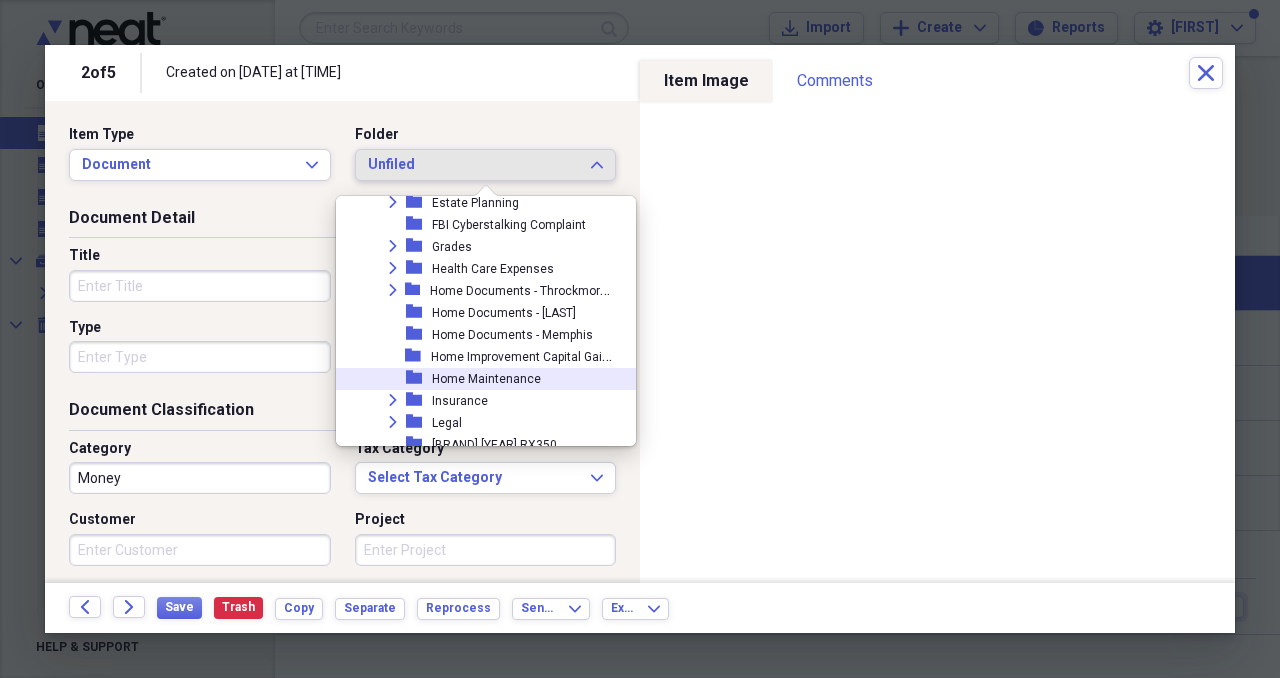 click on "Home Maintenance" at bounding box center [486, 379] 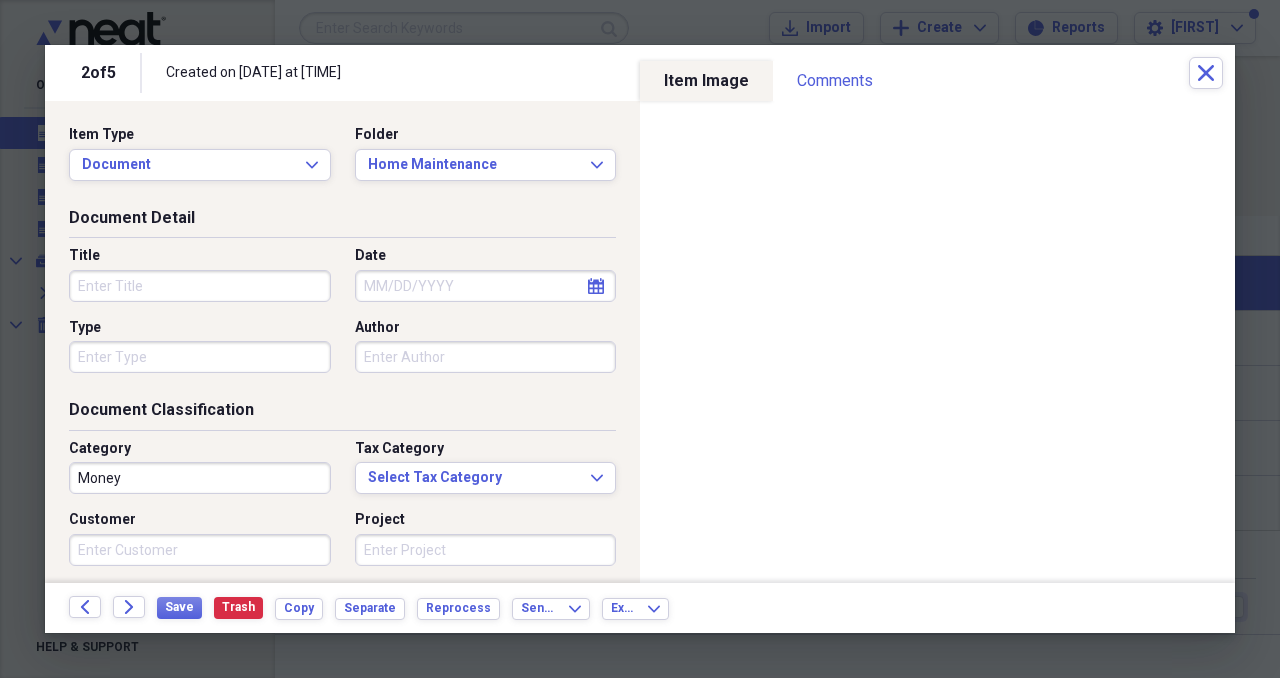 click on "Title" at bounding box center (200, 286) 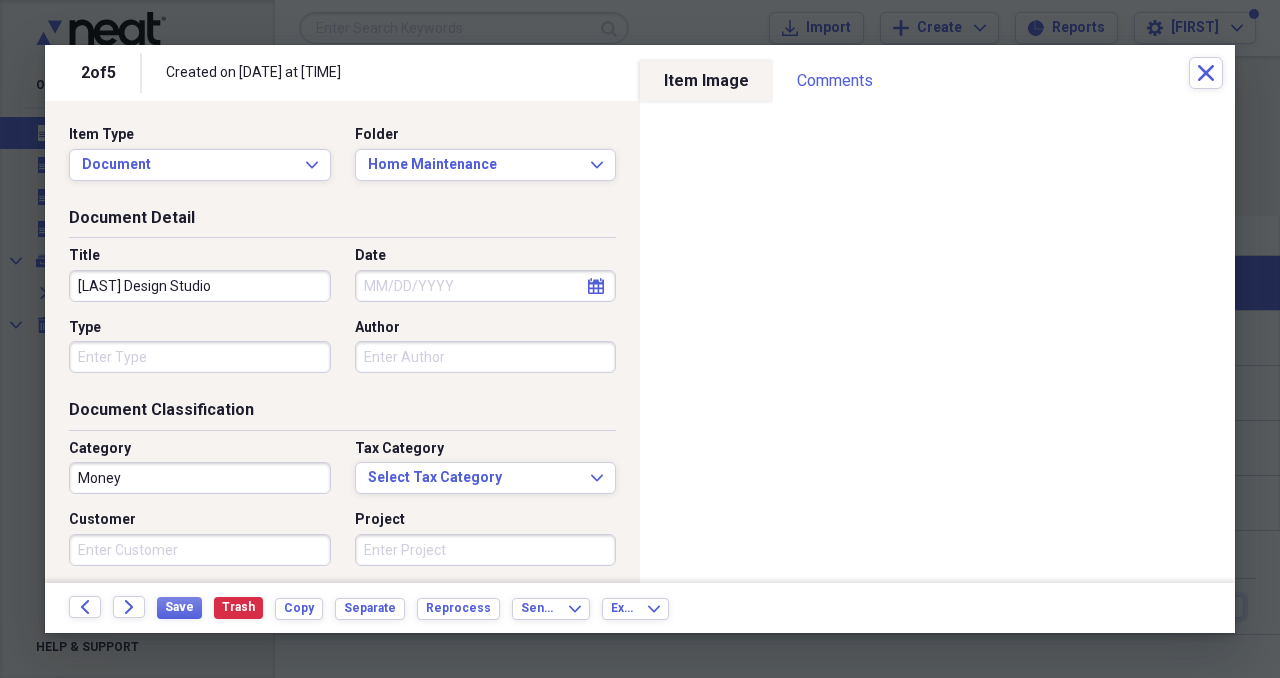 type on "[LAST] Design Studio" 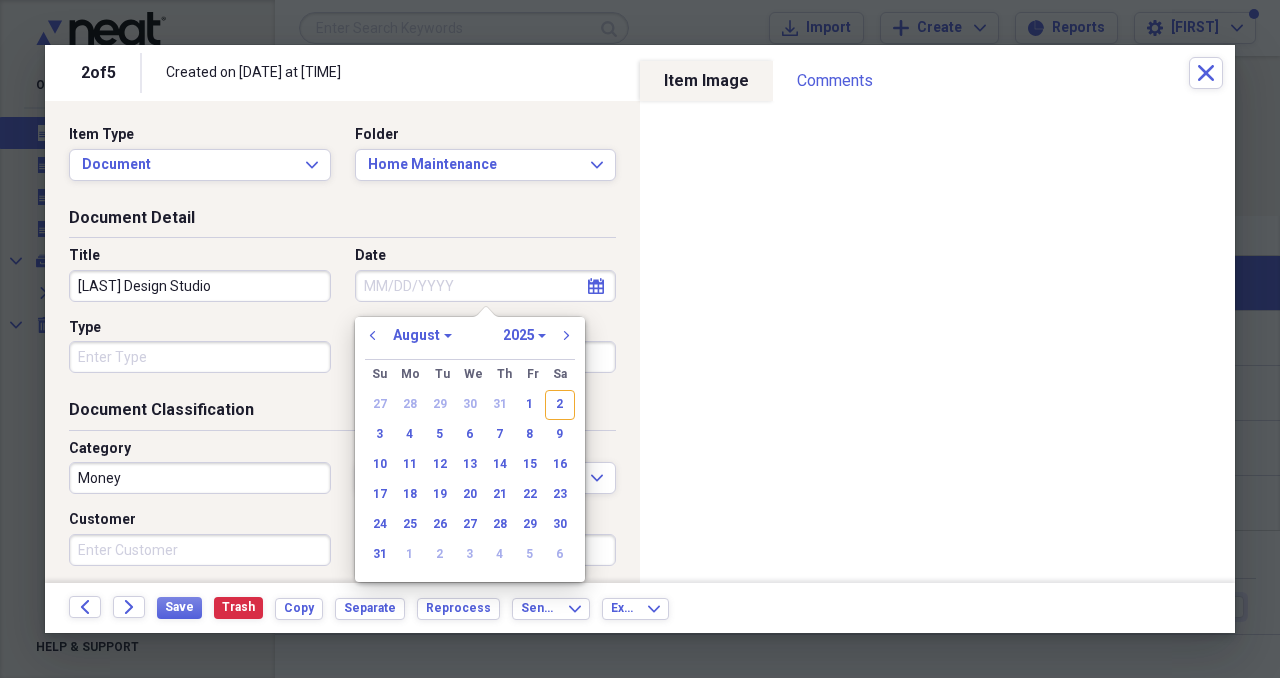 click on "January February March April May June July August September October November December" at bounding box center (422, 335) 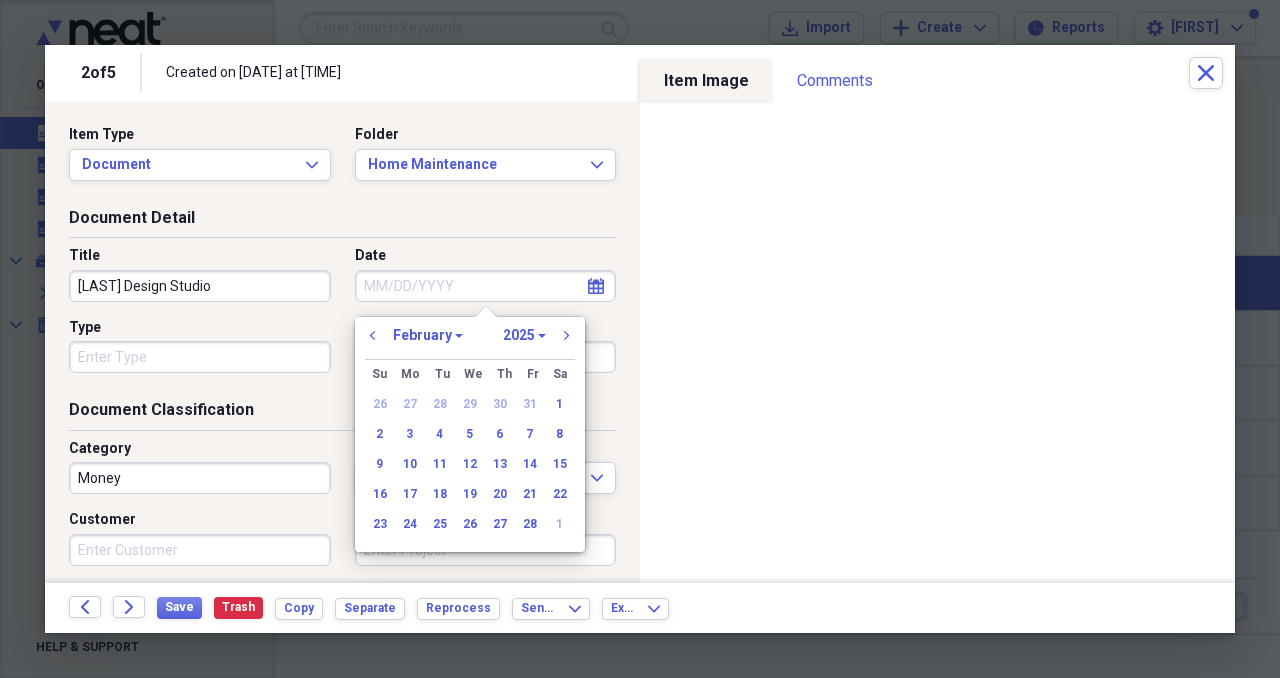 click on "1970 1971 1972 1973 1974 1975 1976 1977 1978 1979 1980 1981 1982 1983 1984 1985 1986 1987 1988 1989 1990 1991 1992 1993 1994 1995 1996 1997 1998 1999 2000 2001 2002 2003 2004 2005 2006 2007 2008 2009 2010 2011 2012 2013 2014 2015 2016 2017 2018 2019 2020 2021 2022 2023 2024 2025 2026 2027 2028 2029 2030 2031 2032 2033 2034 2035" at bounding box center (524, 335) 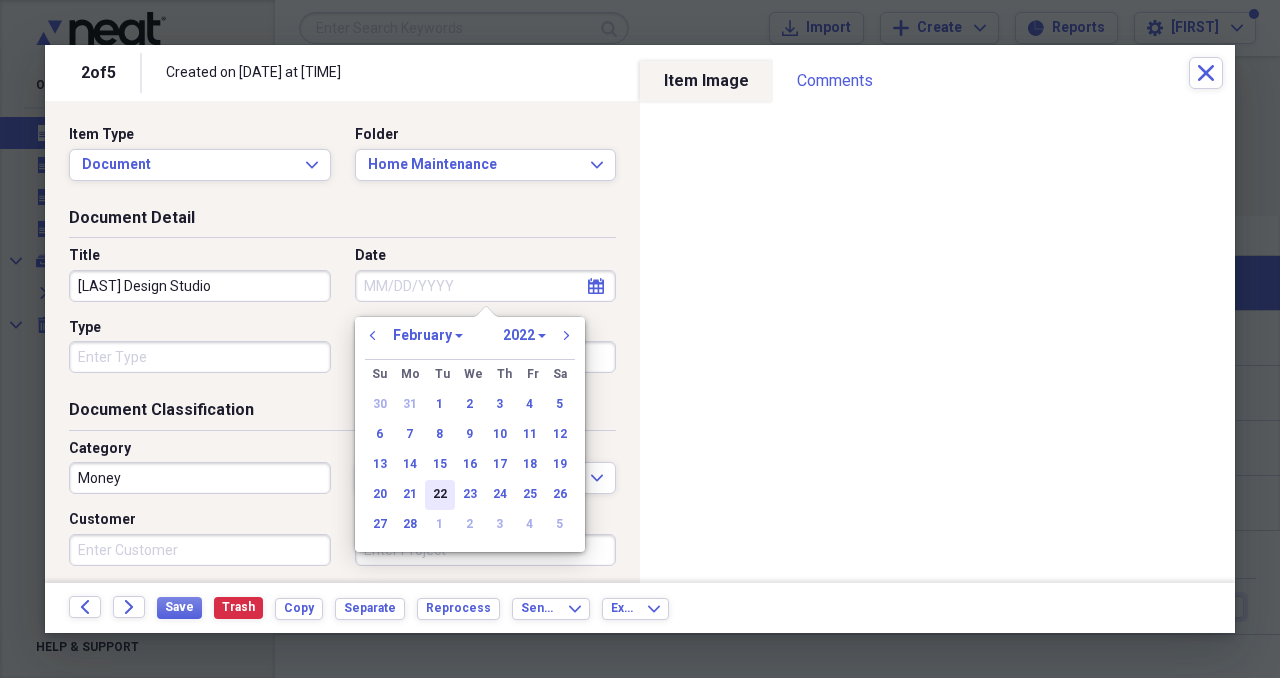 click on "22" at bounding box center [440, 495] 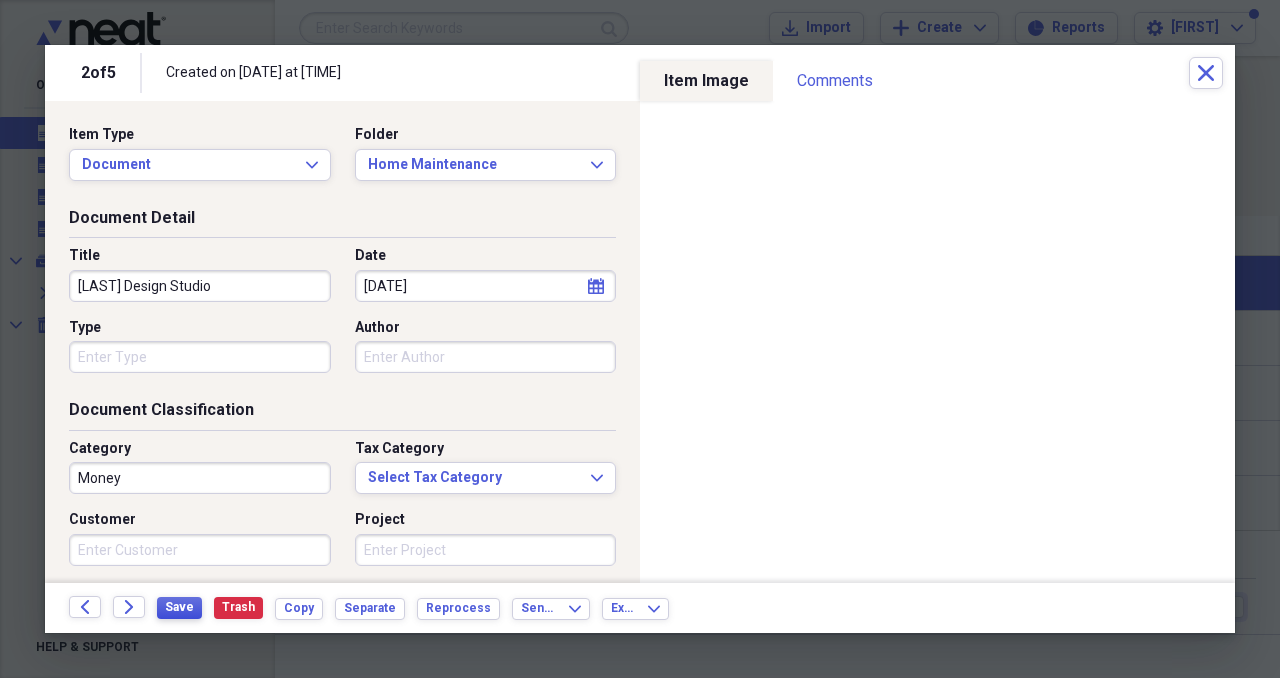 click on "Save" at bounding box center [179, 607] 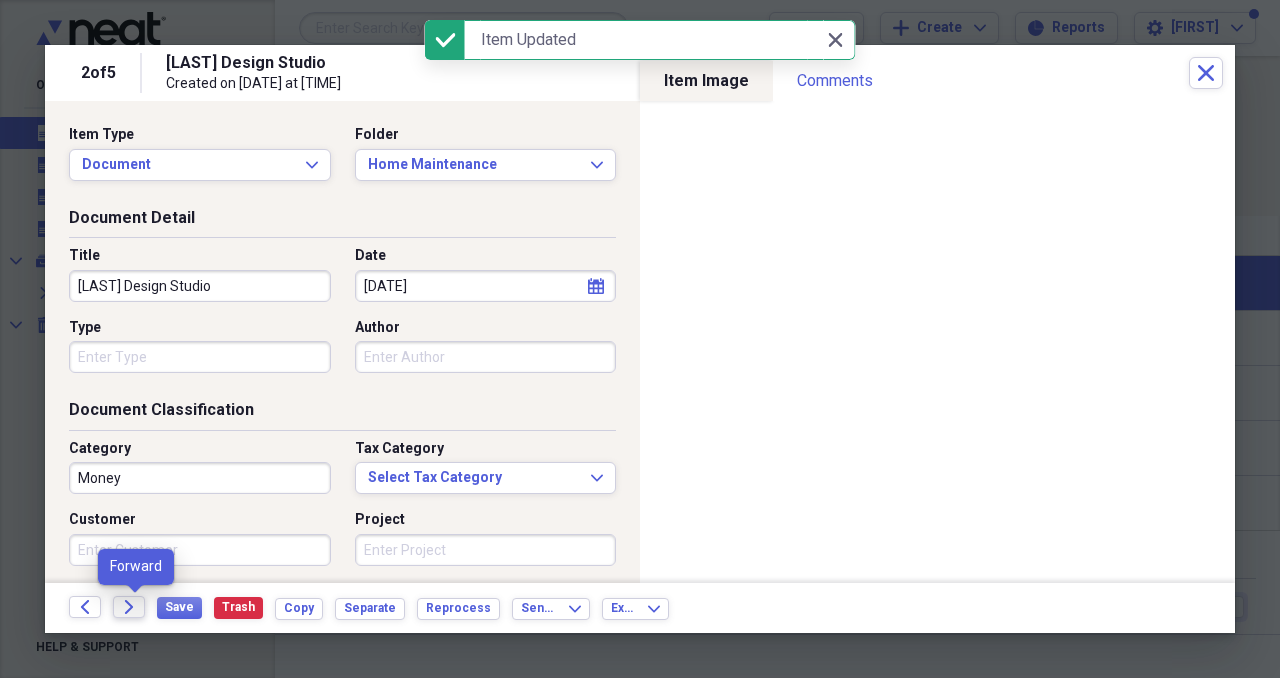 click on "Forward" 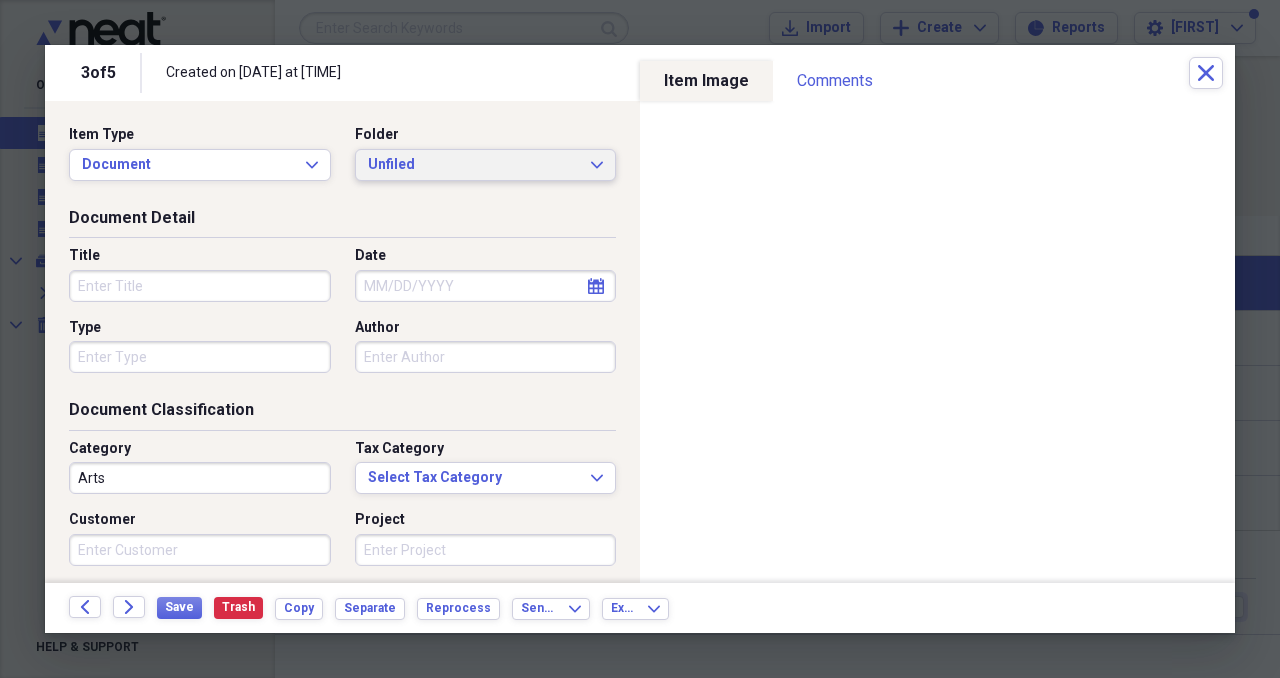 click on "Expand" 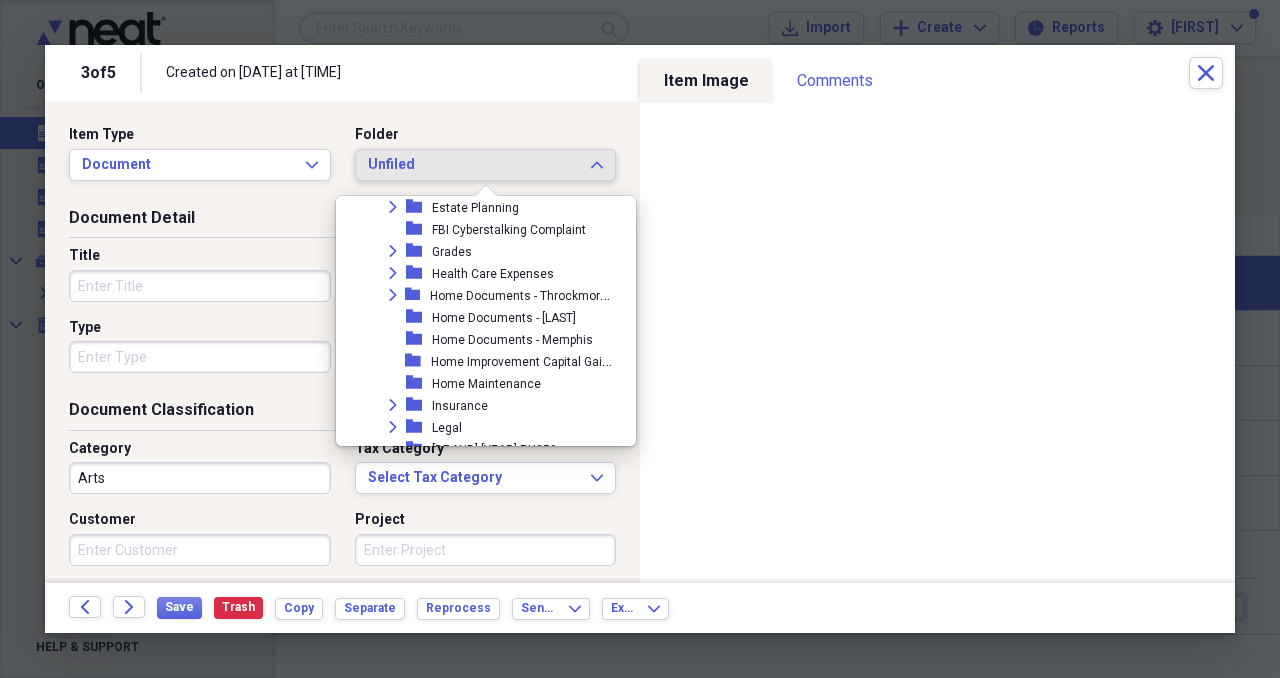 scroll, scrollTop: 649, scrollLeft: 0, axis: vertical 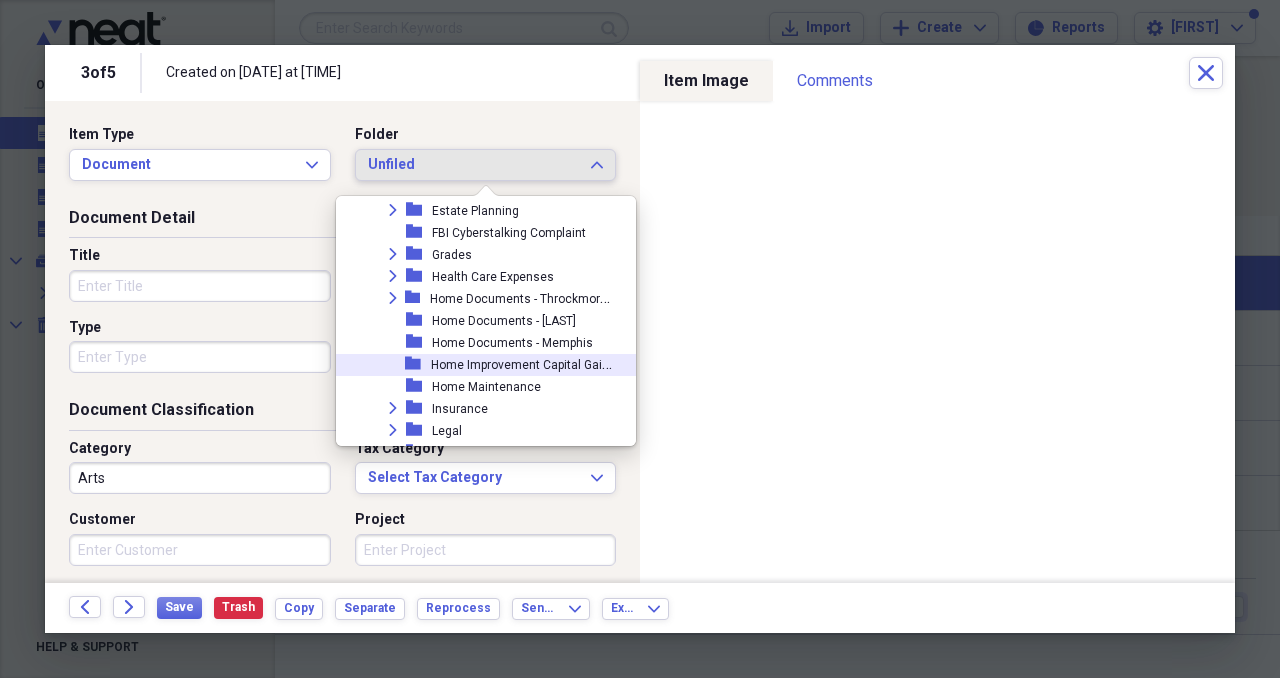 click on "Home Improvement Capital Gains" at bounding box center (523, 363) 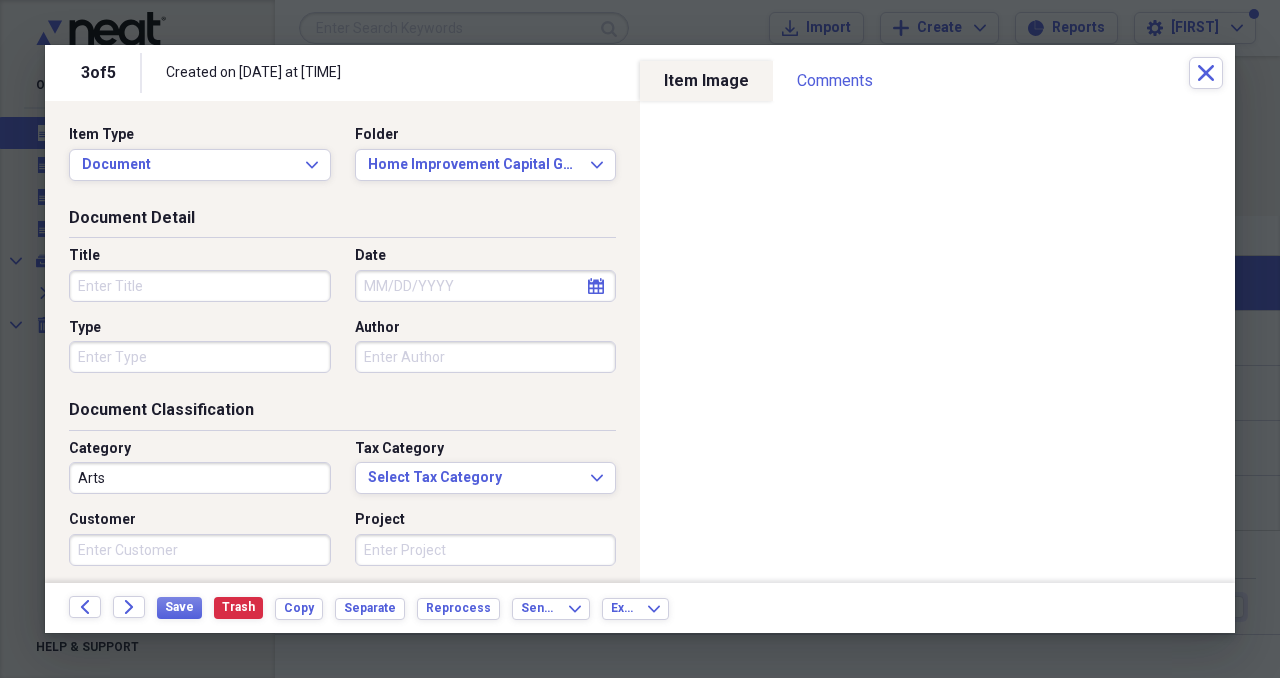 click on "Title" at bounding box center (200, 286) 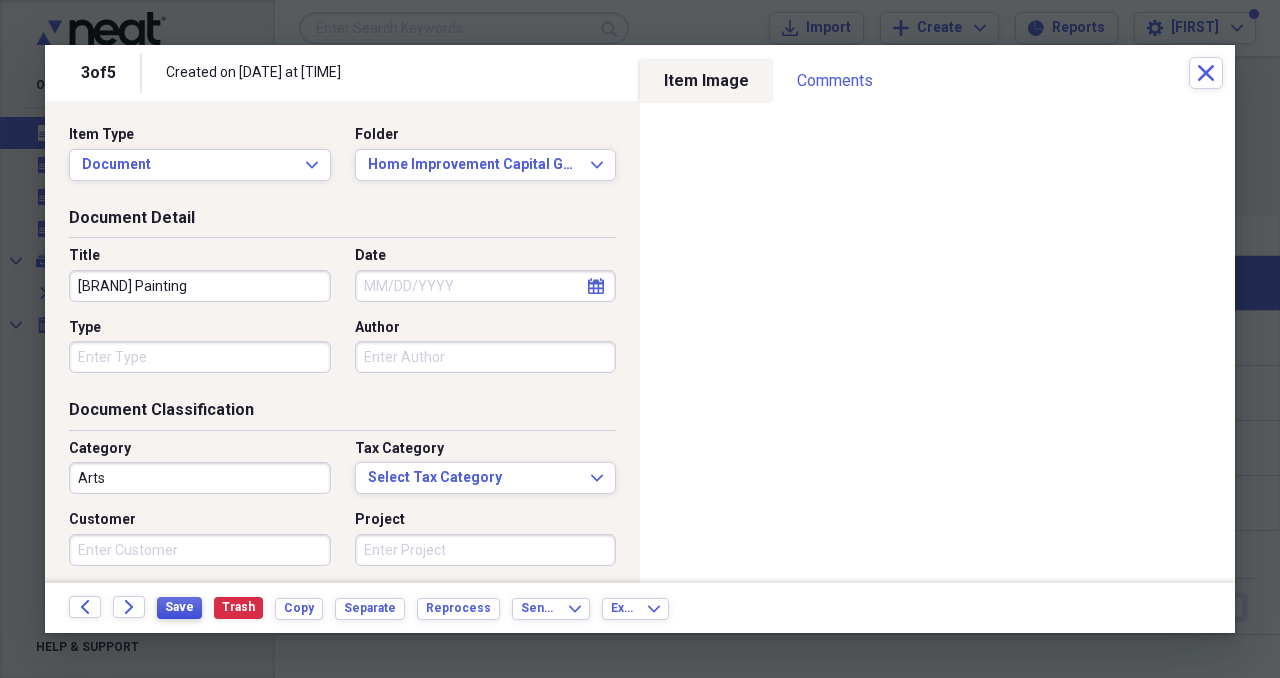 type on "[BRAND] Painting" 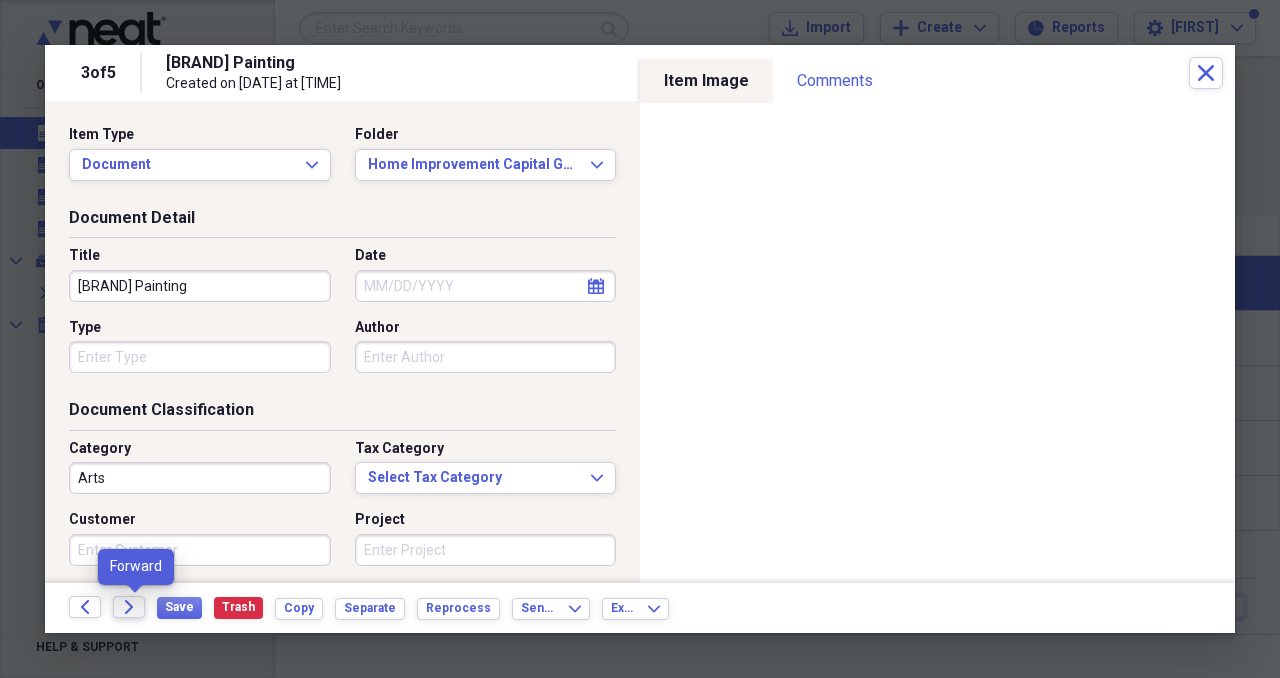 click on "Forward" 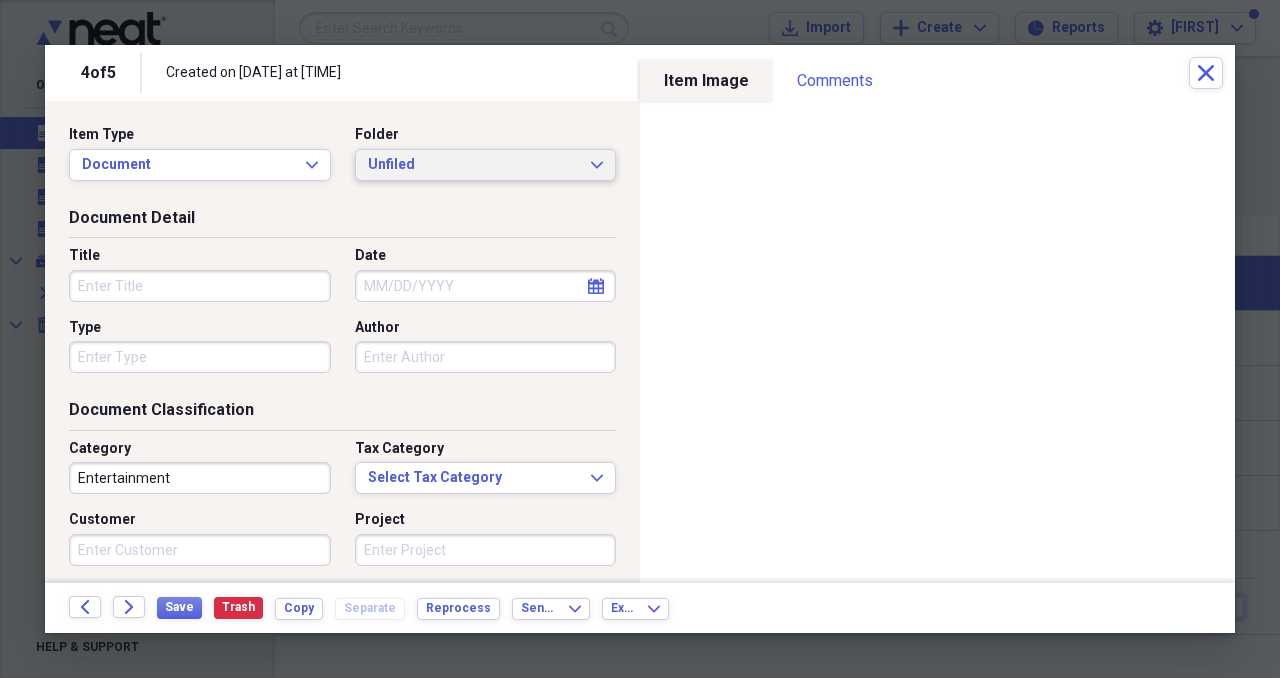 click on "Expand" 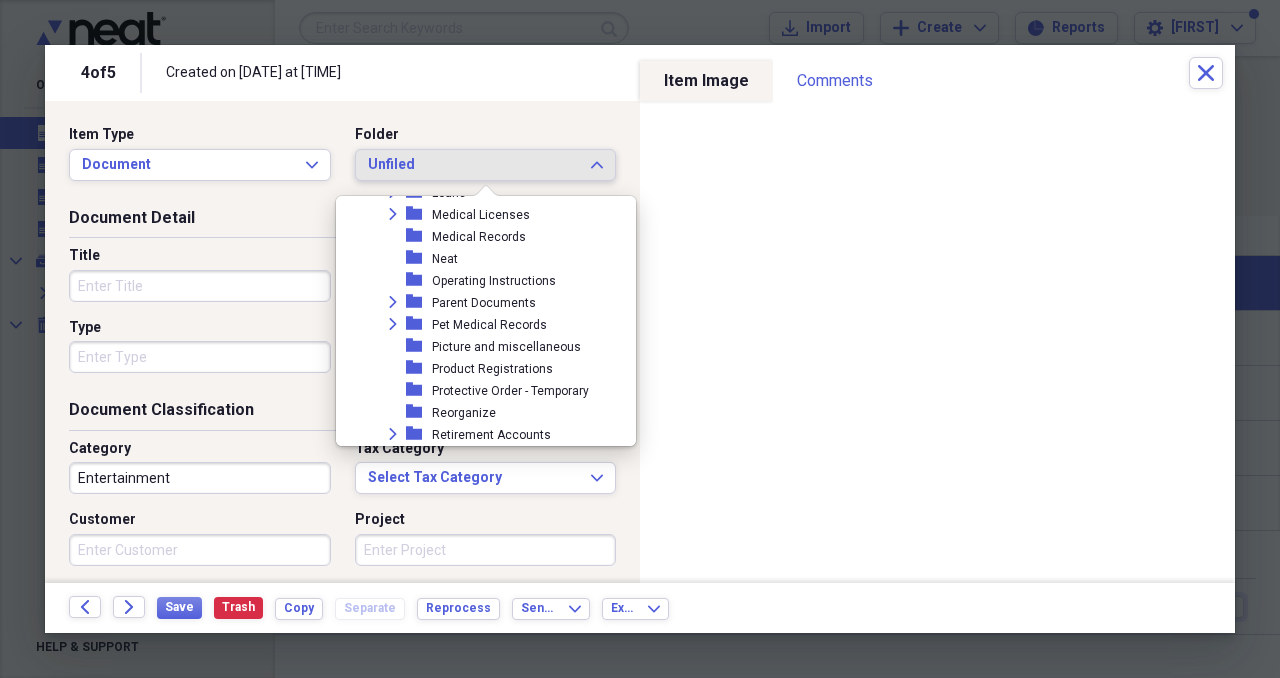 scroll, scrollTop: 989, scrollLeft: 0, axis: vertical 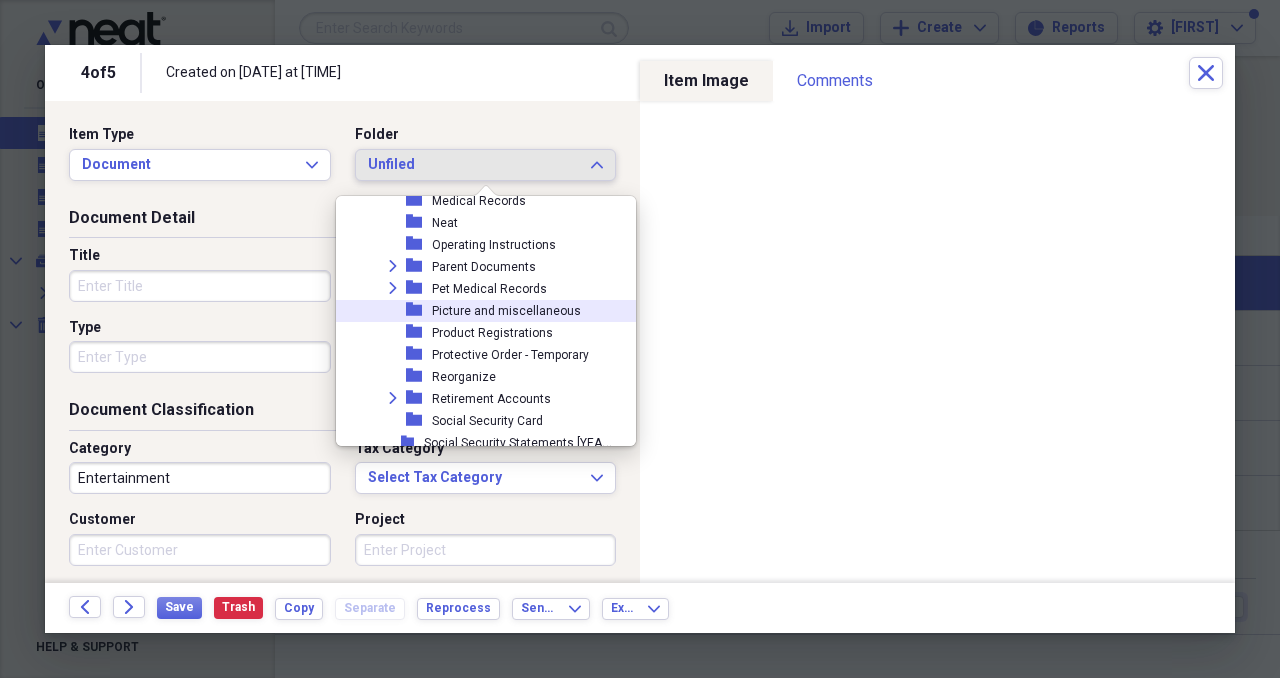 click on "Picture and miscellaneous" at bounding box center (506, 311) 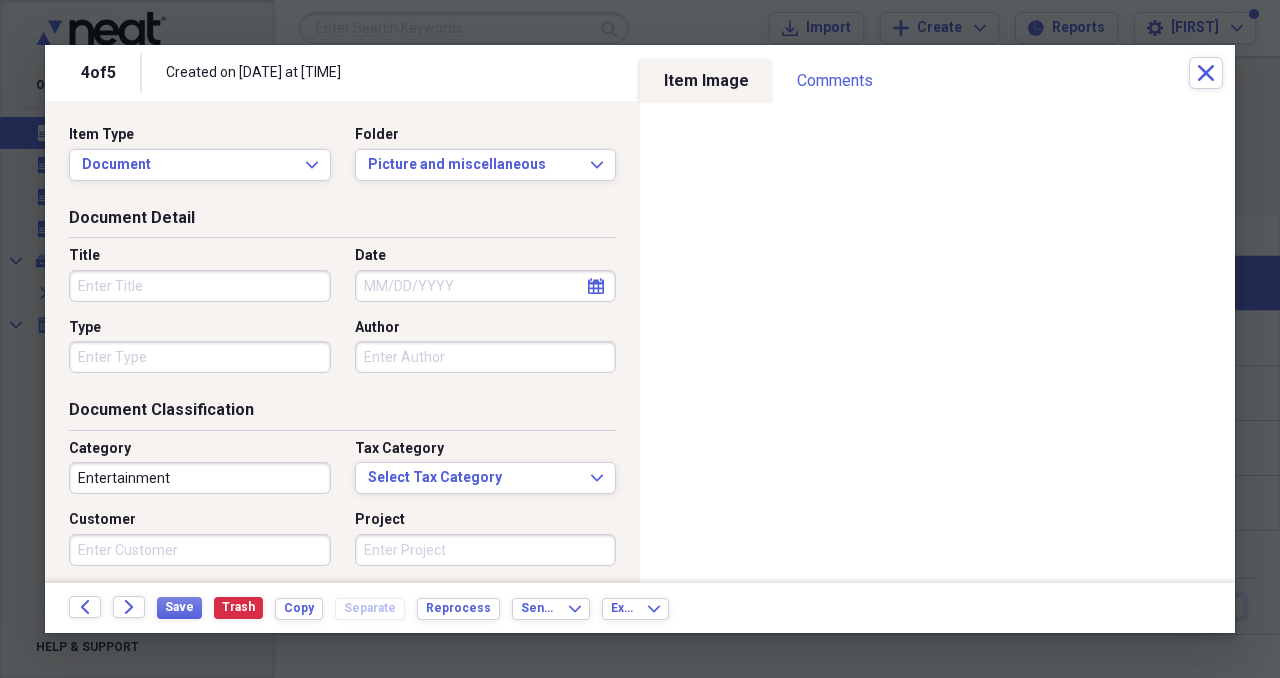 click on "Title" at bounding box center (200, 286) 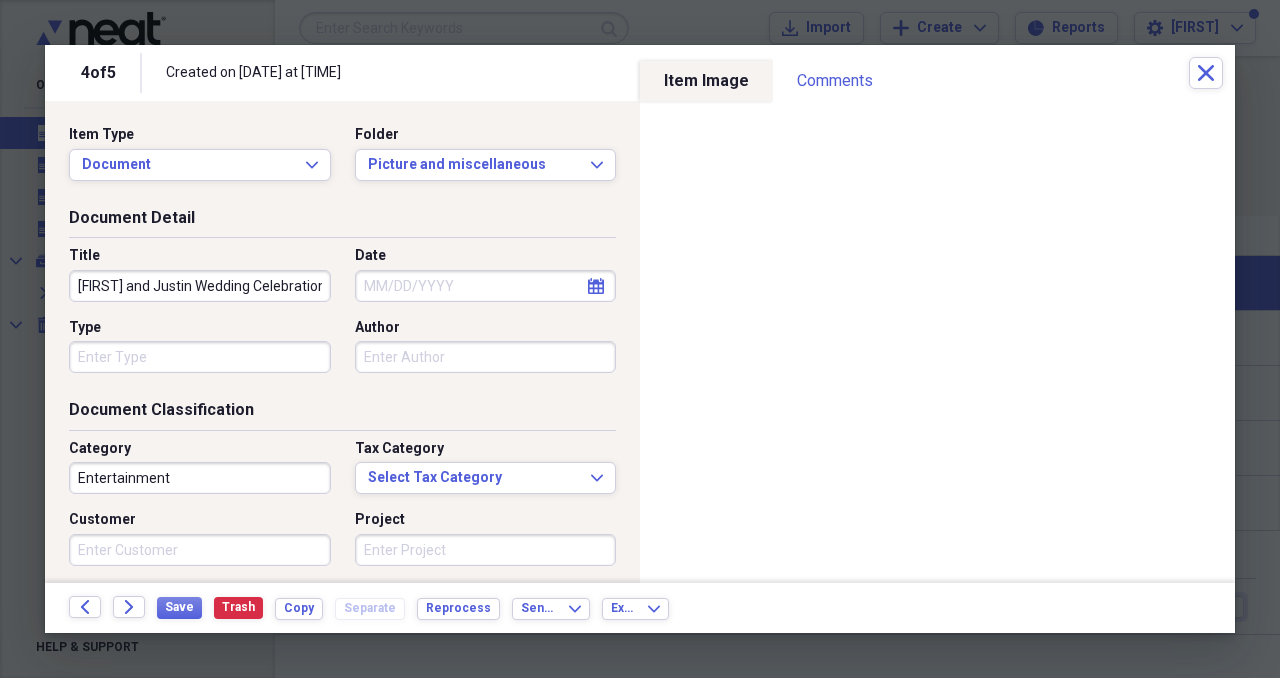 type on "[FIRST] and Justin Wedding Celebration" 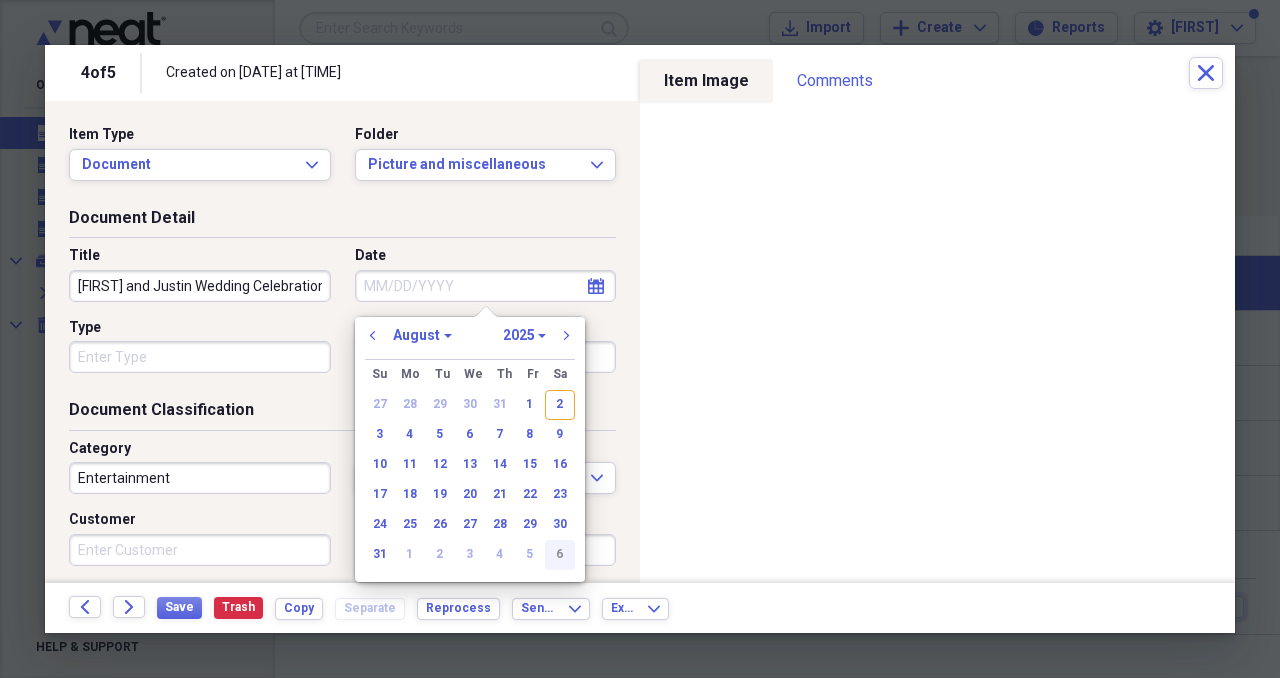 click on "6" at bounding box center (560, 555) 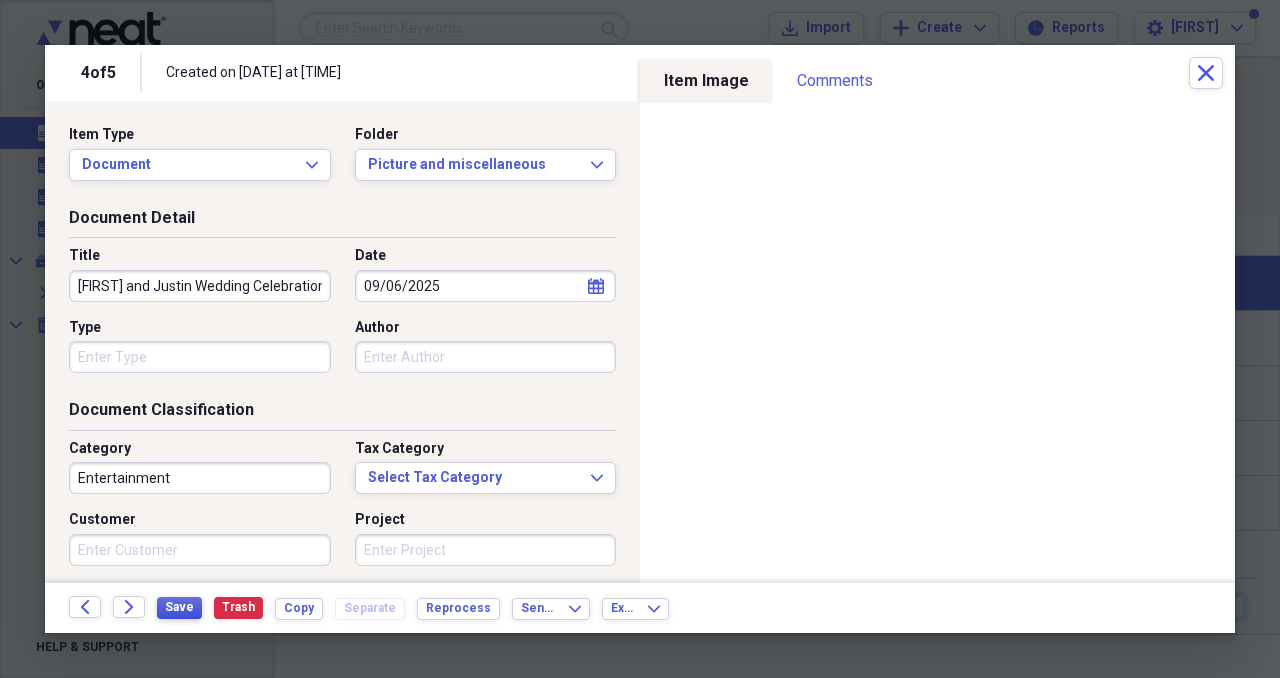 click on "Save" at bounding box center [179, 607] 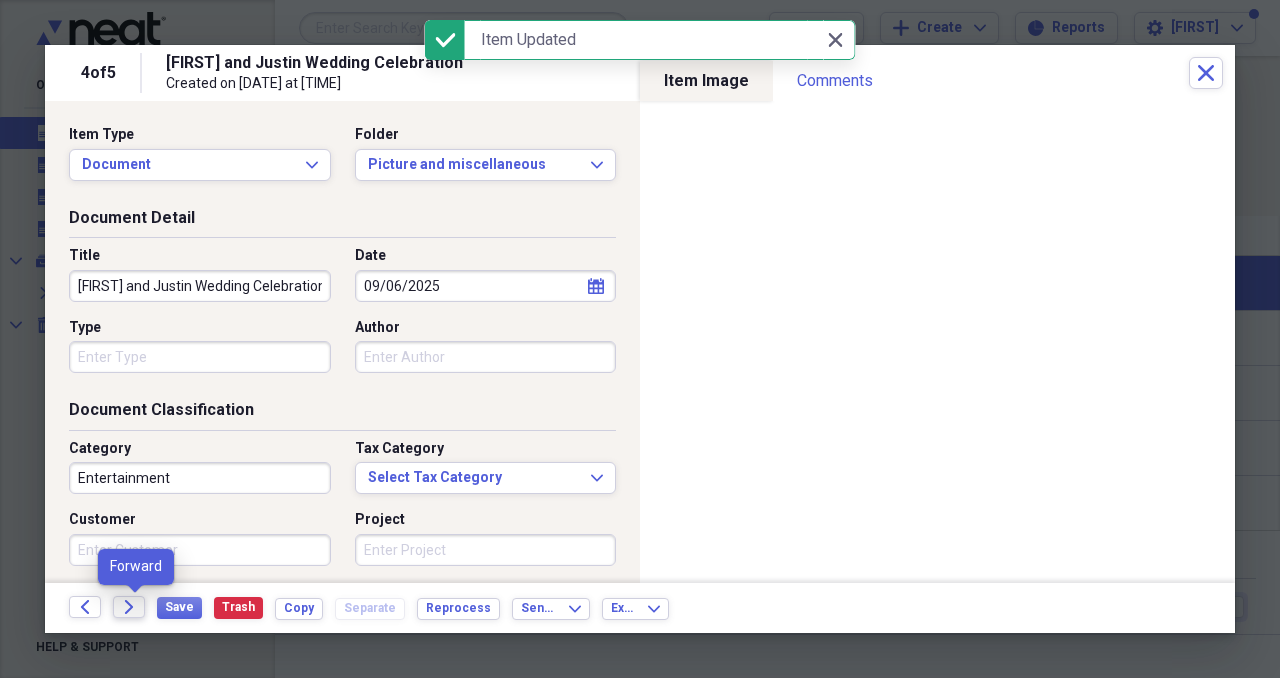 click on "Forward" 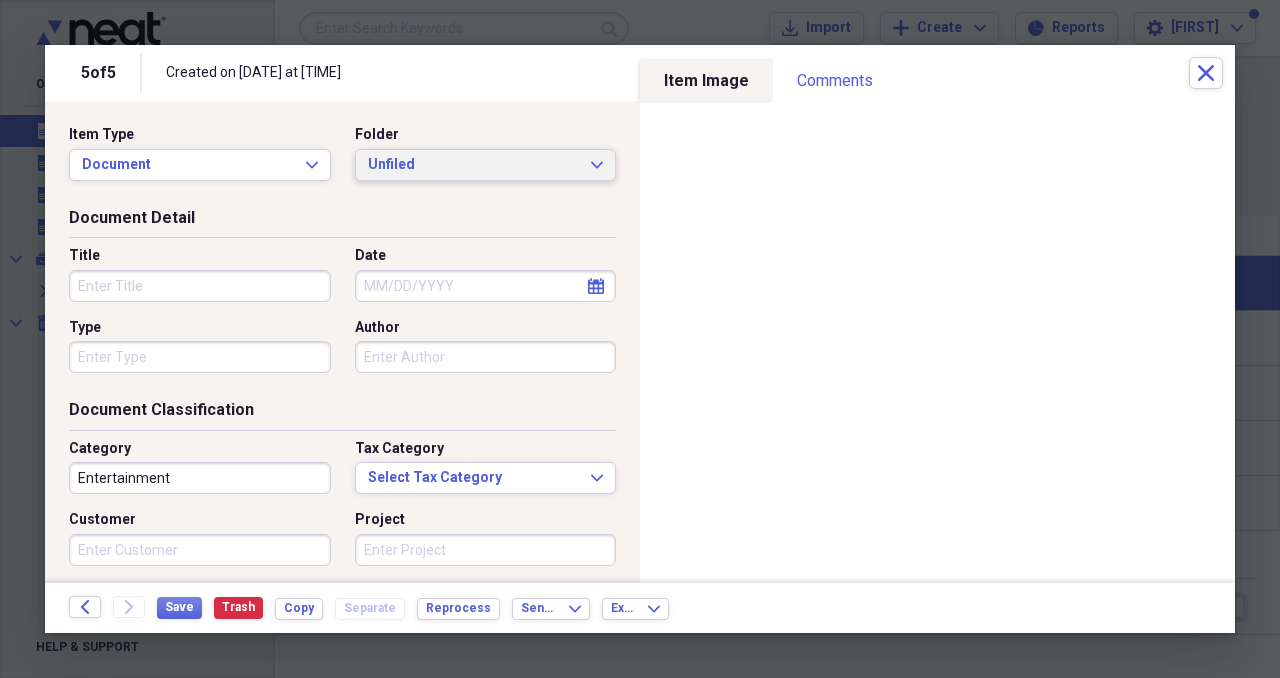 click on "Expand" 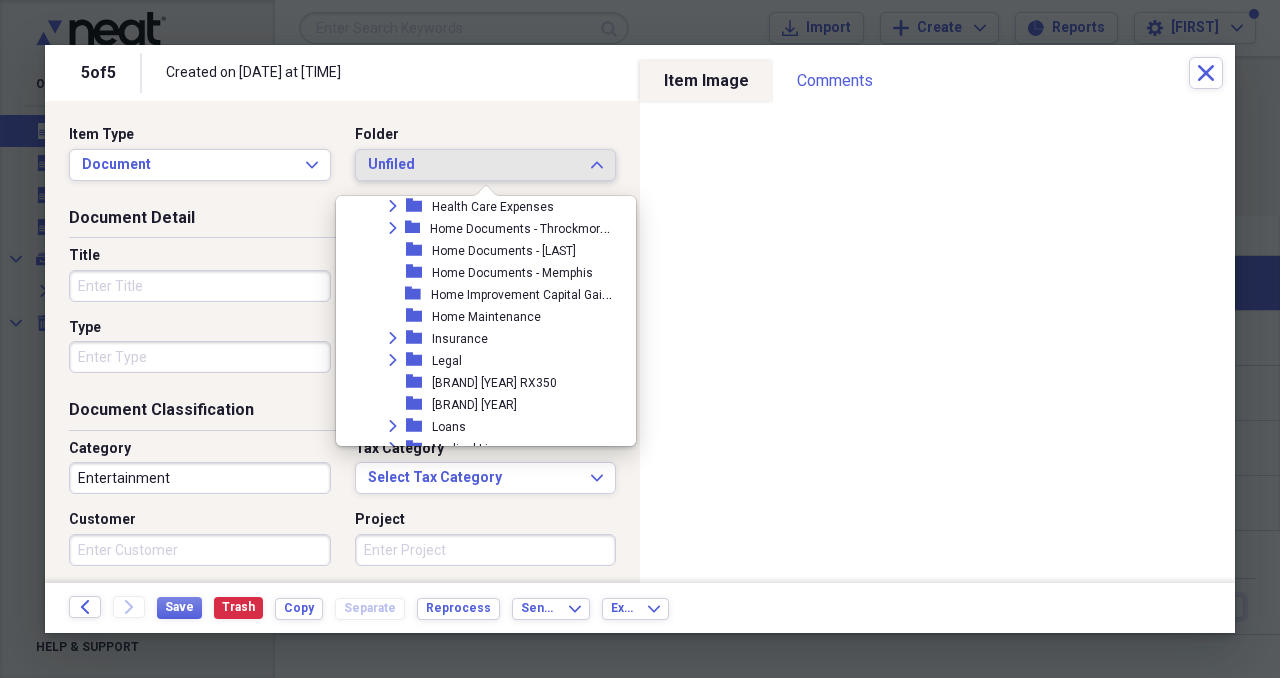 scroll, scrollTop: 721, scrollLeft: 0, axis: vertical 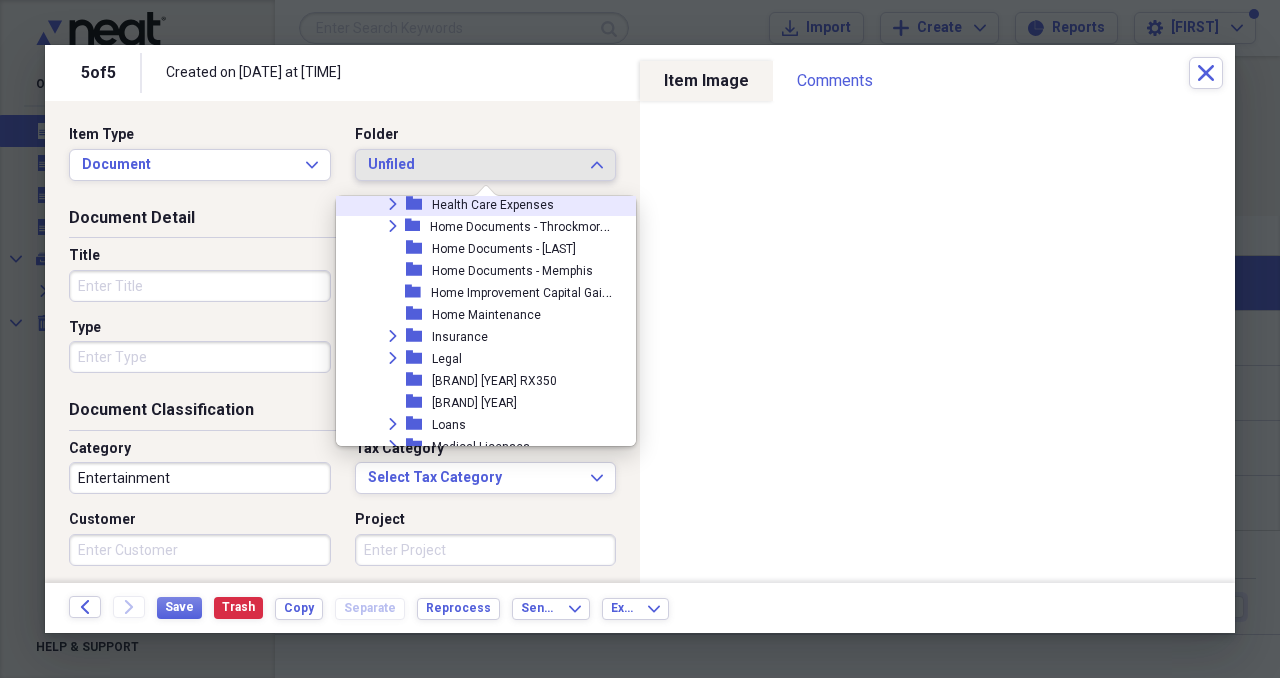 click on "Expand" 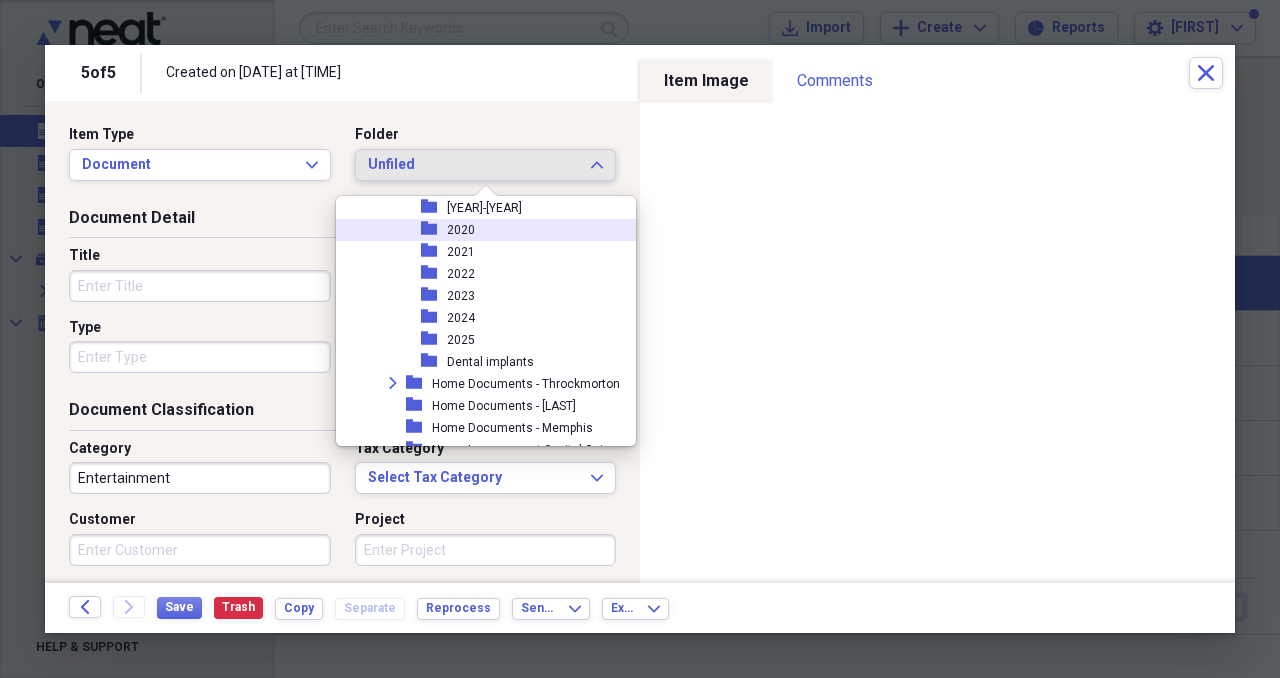 scroll, scrollTop: 763, scrollLeft: 0, axis: vertical 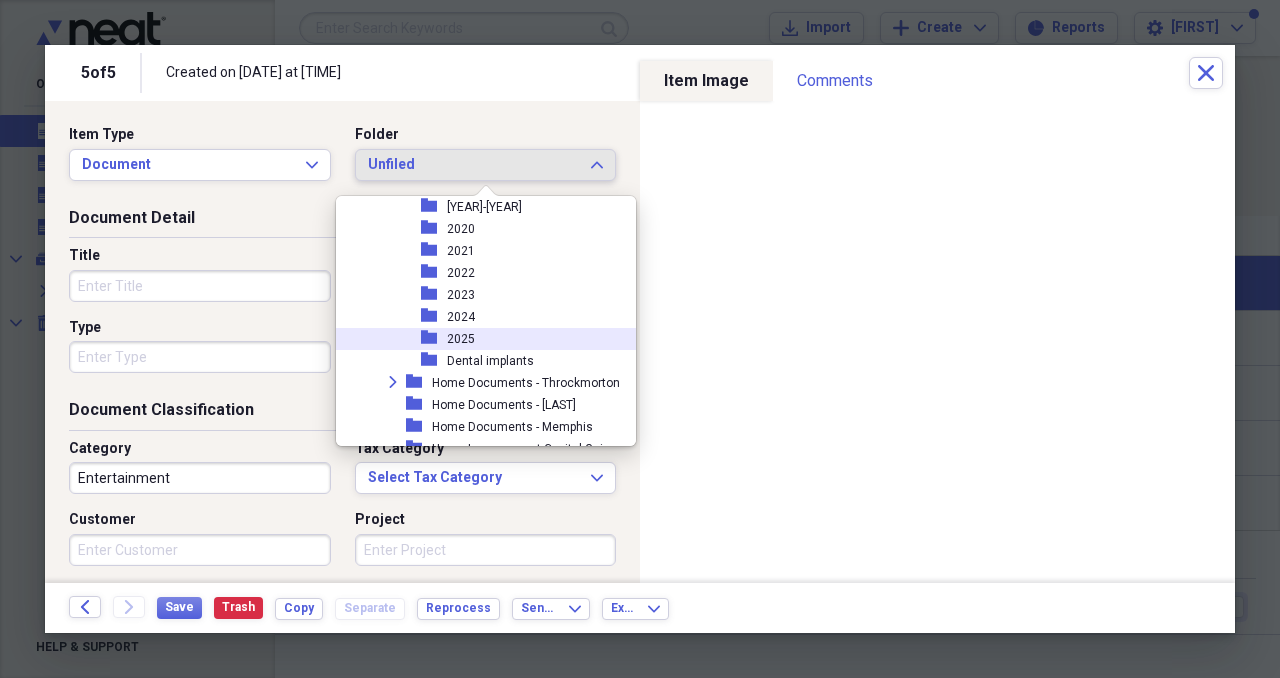 click on "2025" at bounding box center (461, 339) 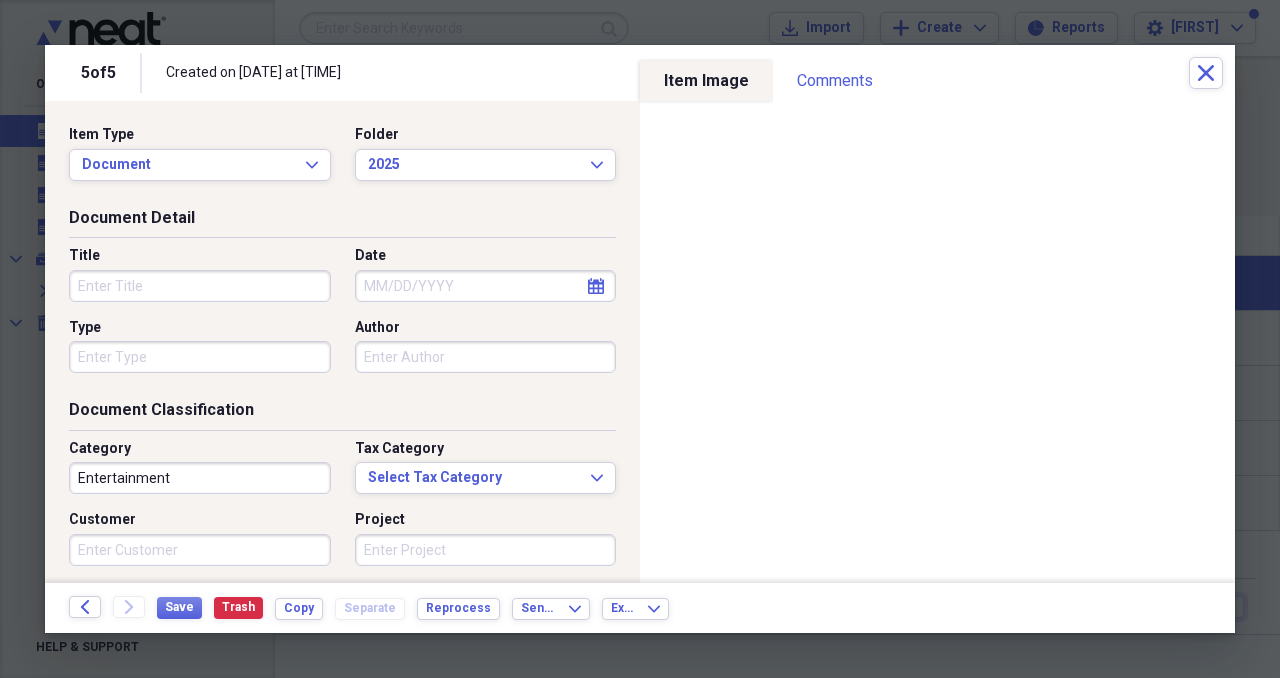 click on "Title" at bounding box center (200, 286) 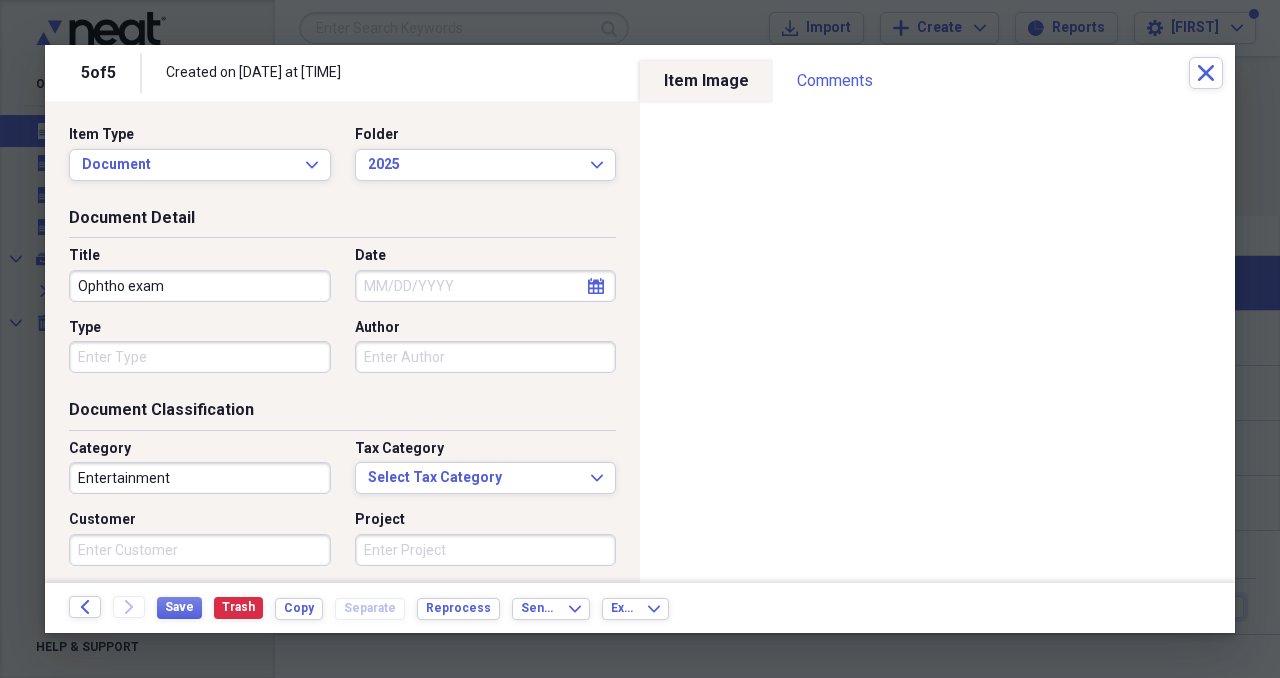 type on "Ophtho exam" 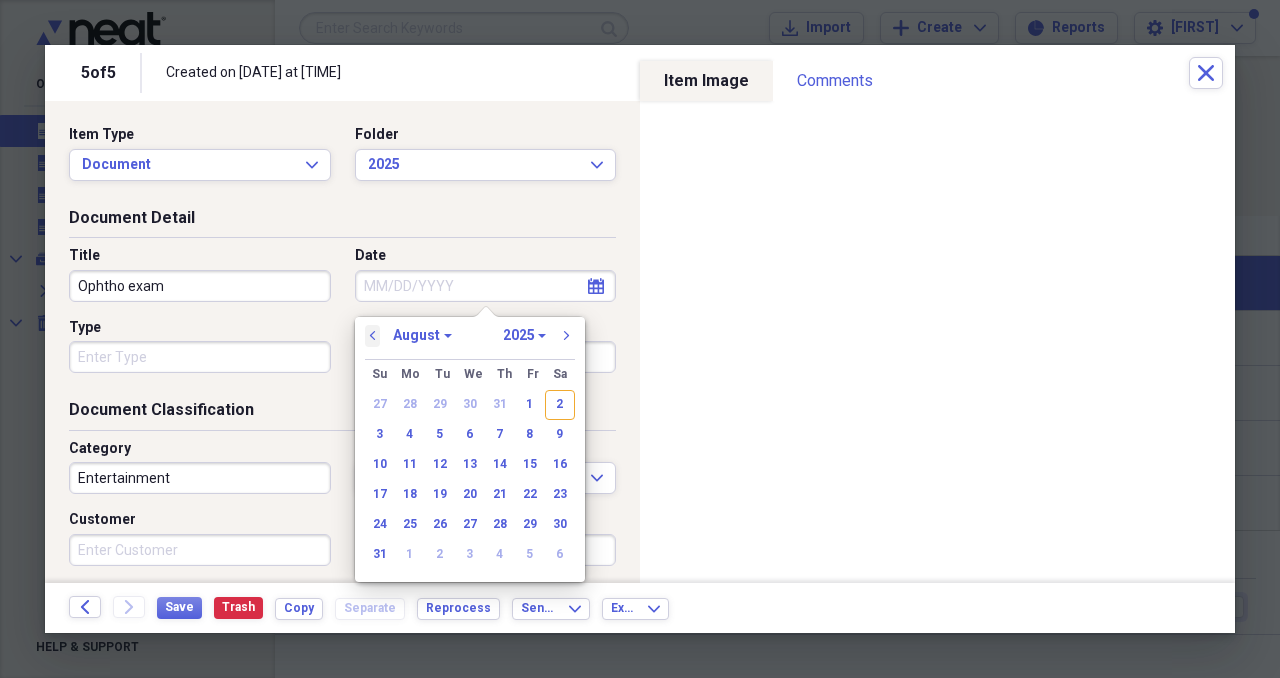 click on "previous" at bounding box center [373, 336] 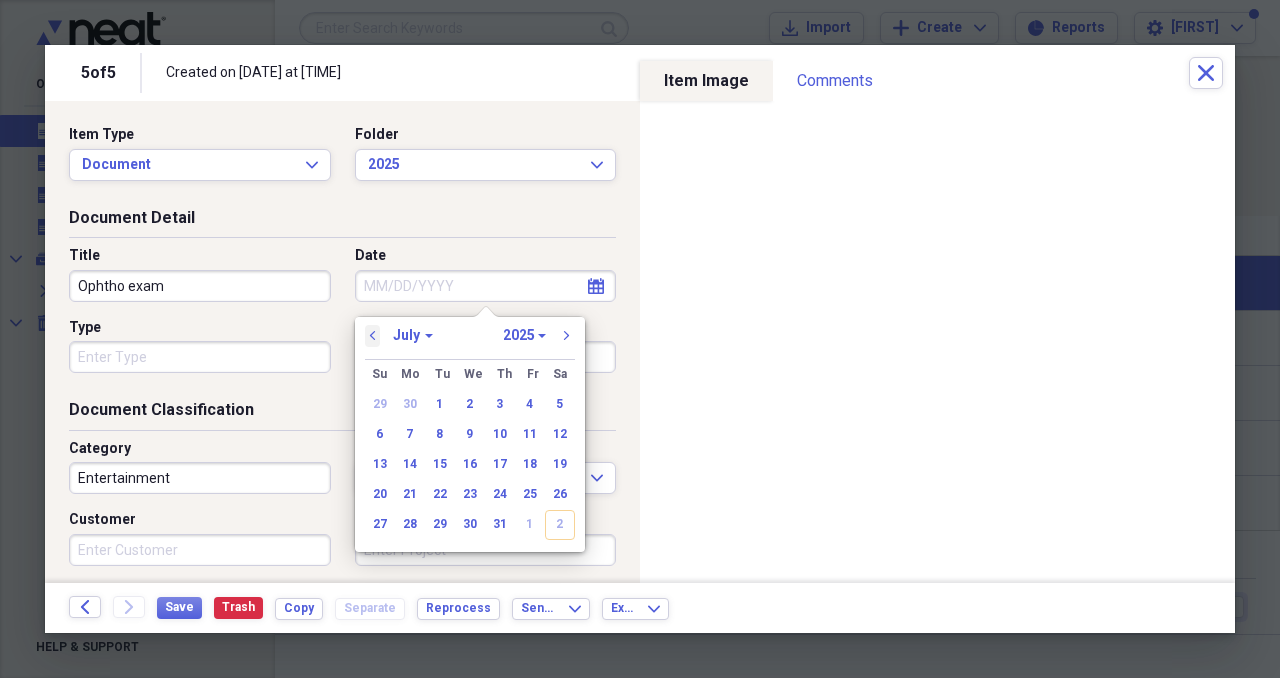 click on "previous" at bounding box center (373, 336) 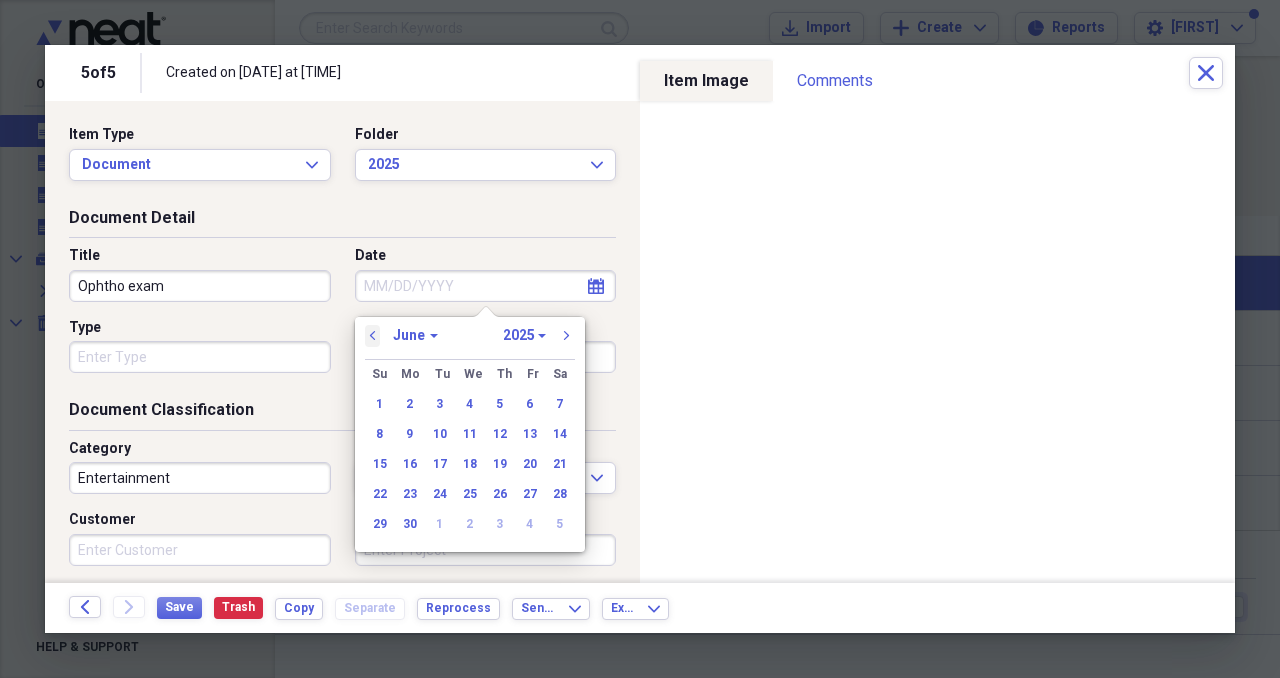 click on "previous" at bounding box center [373, 336] 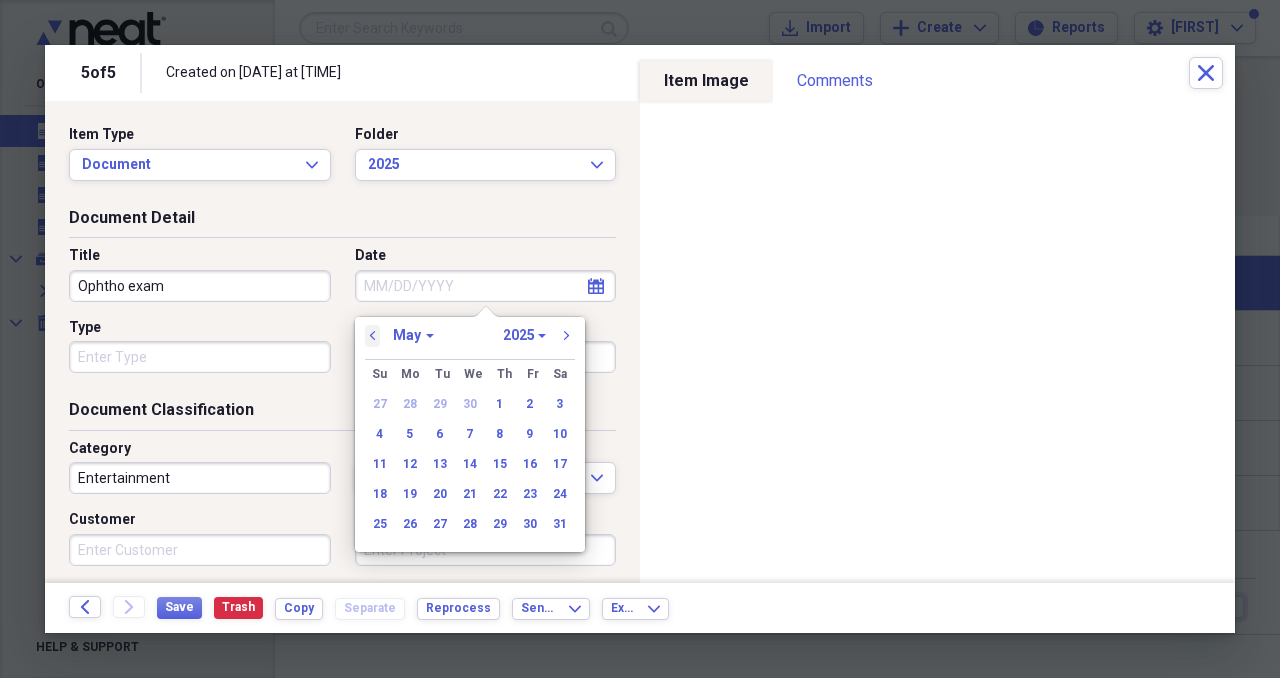 click on "previous" at bounding box center [373, 336] 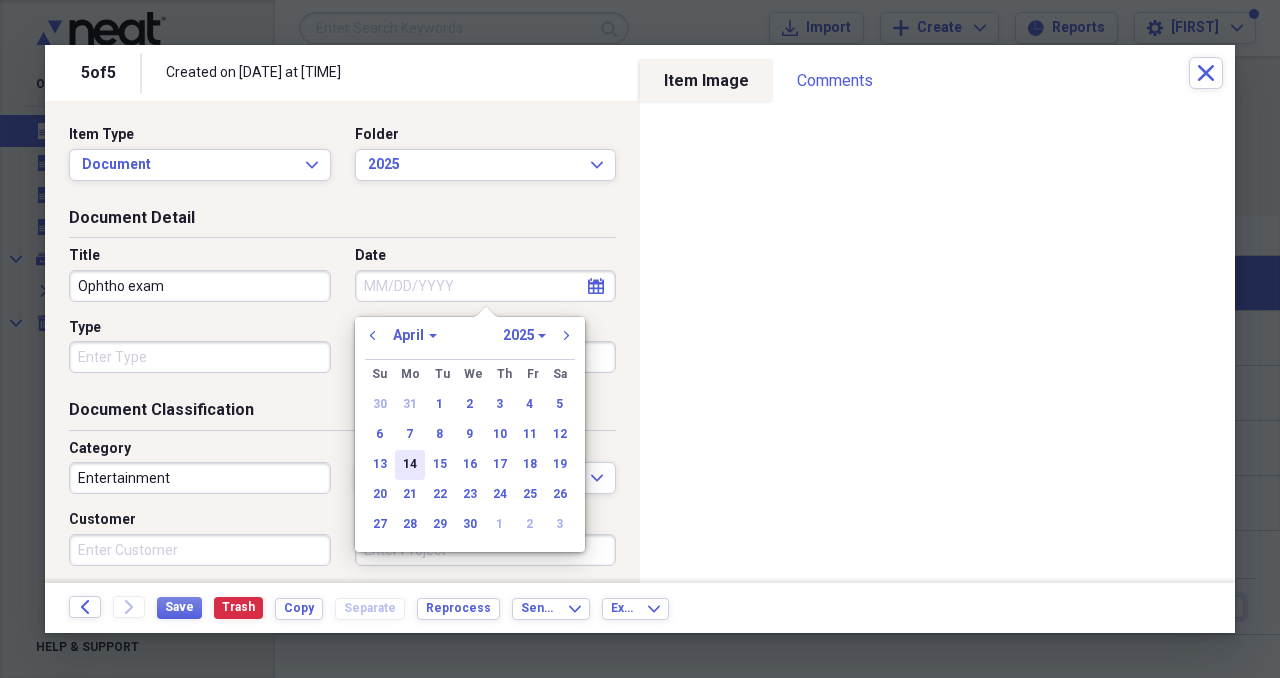 click on "14" at bounding box center (410, 465) 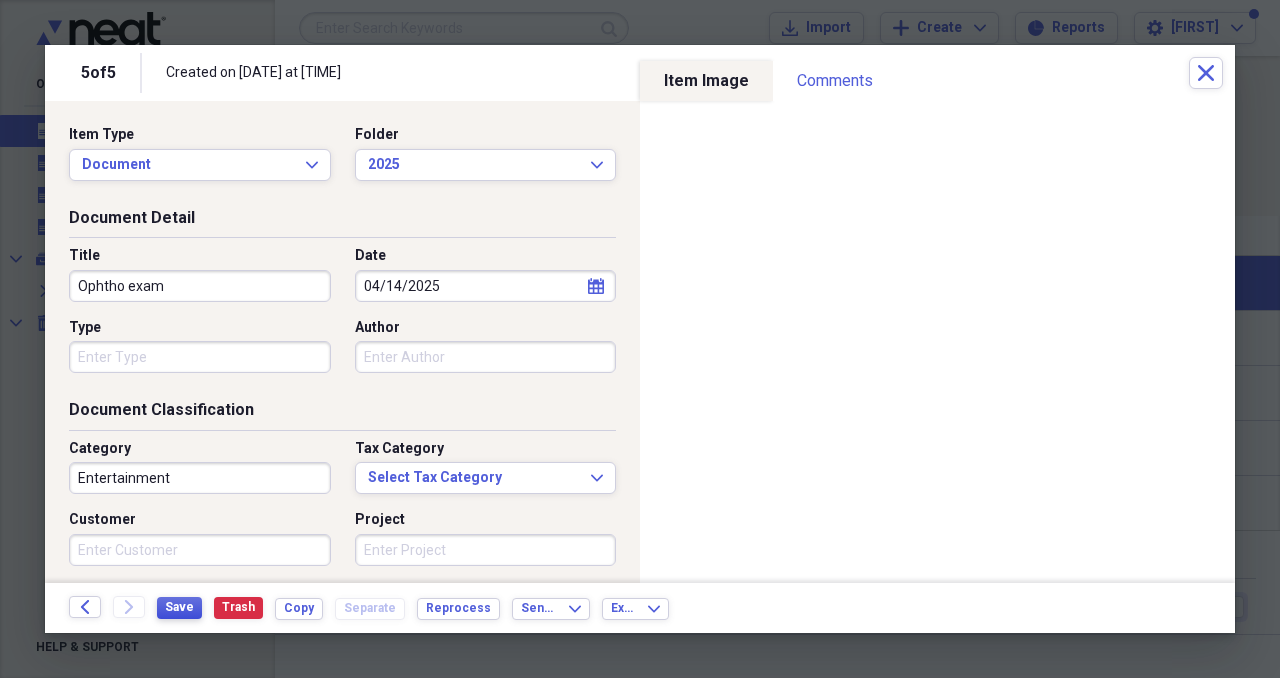 click on "Save" at bounding box center (179, 607) 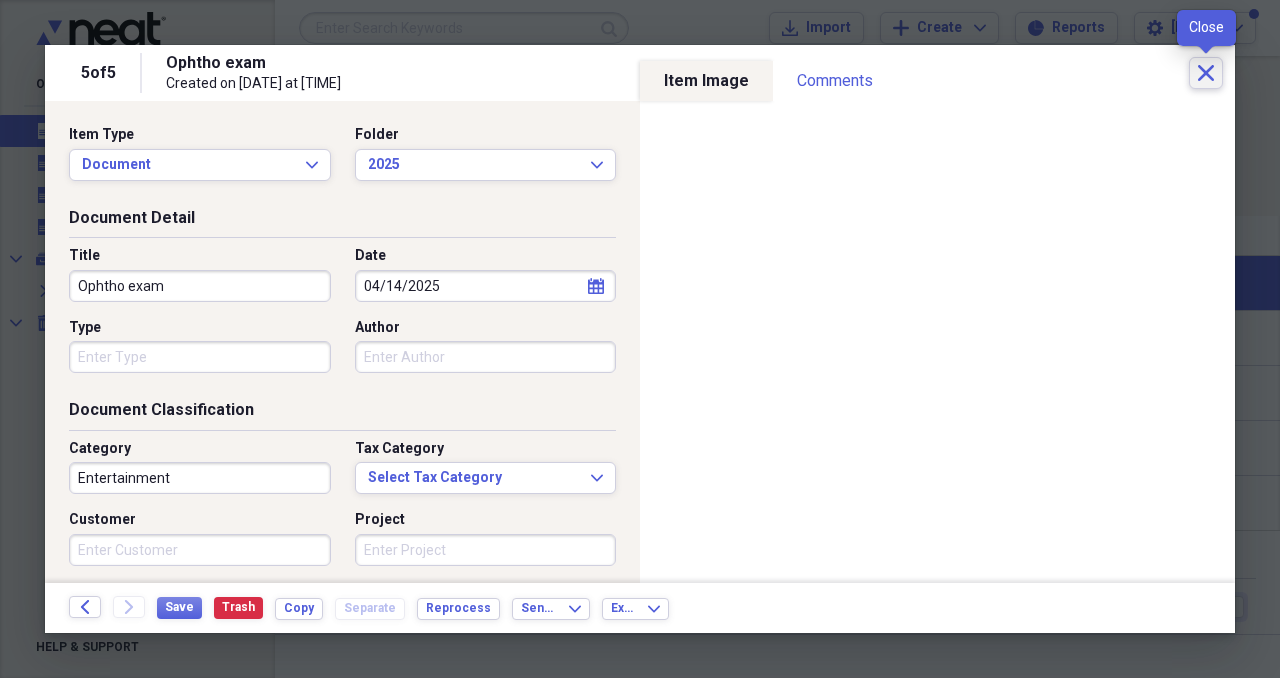 click on "Close" 